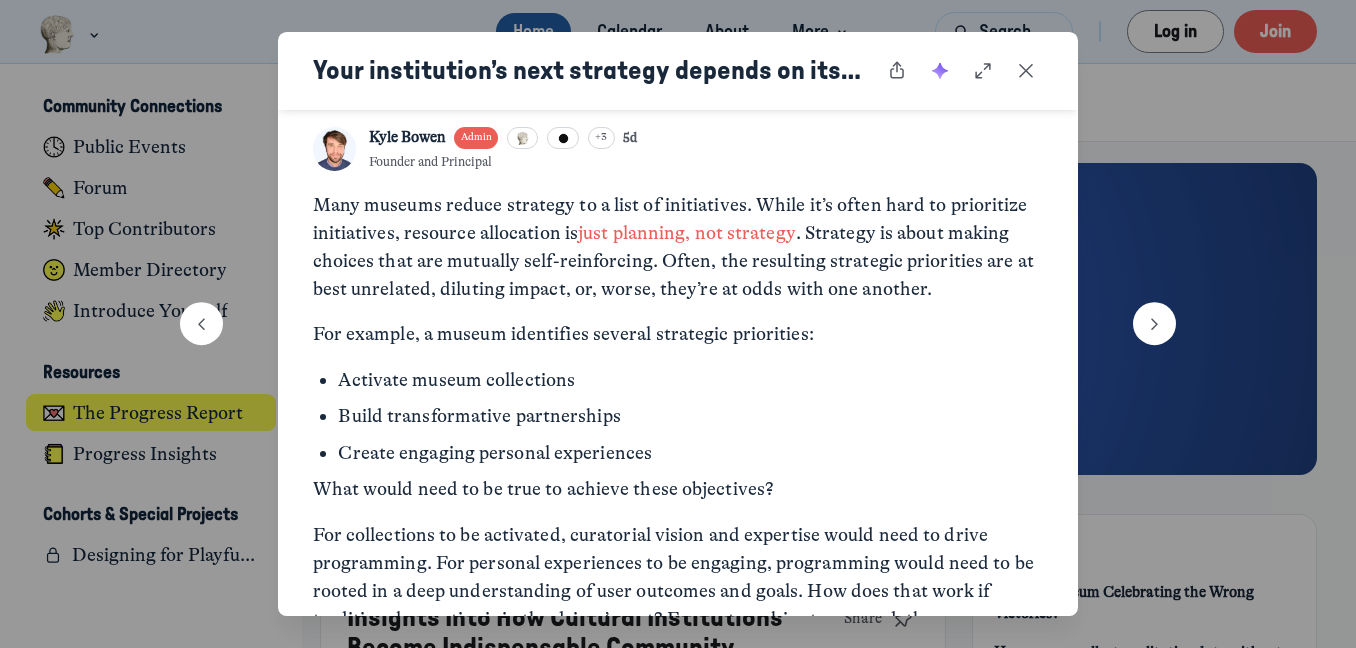 scroll, scrollTop: 0, scrollLeft: 0, axis: both 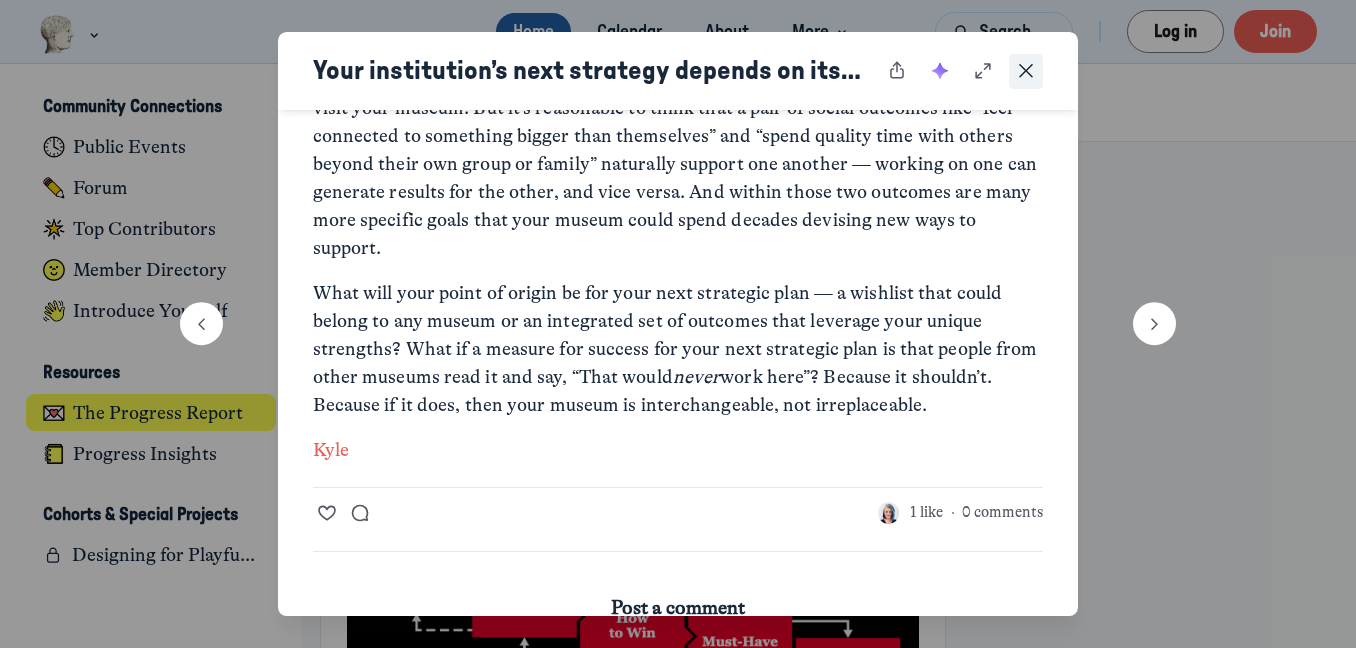 click 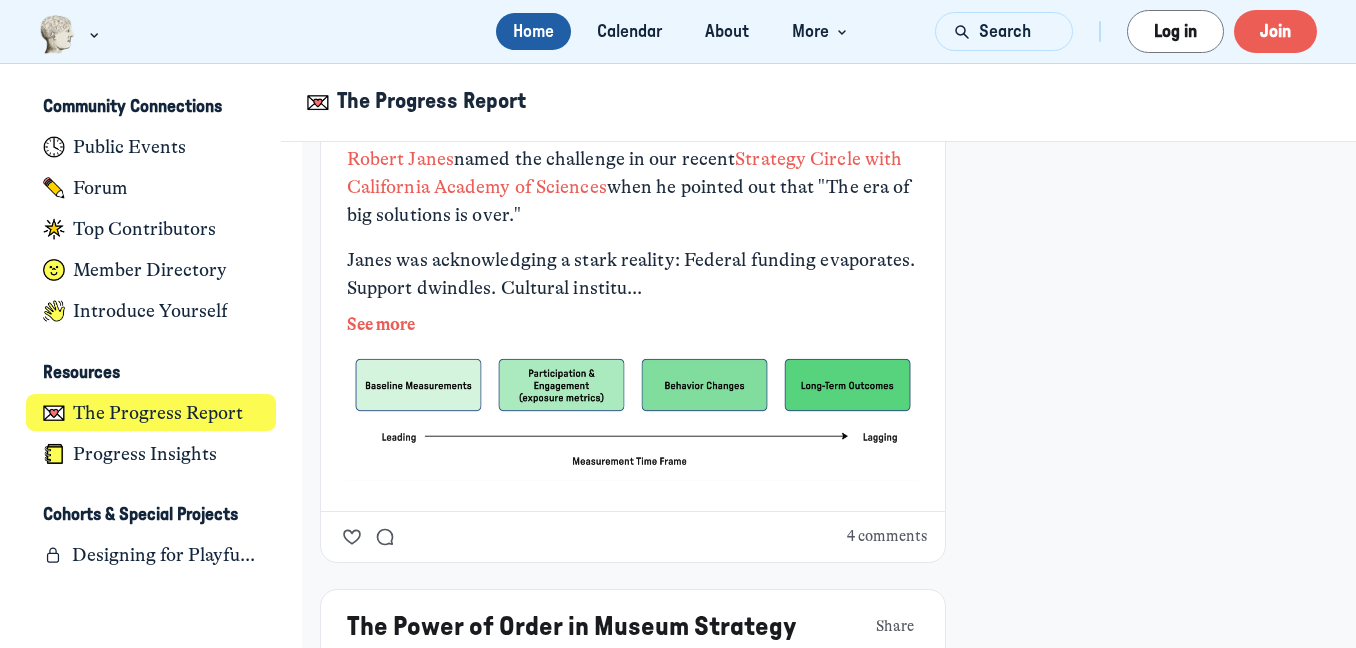 scroll, scrollTop: 3896, scrollLeft: 0, axis: vertical 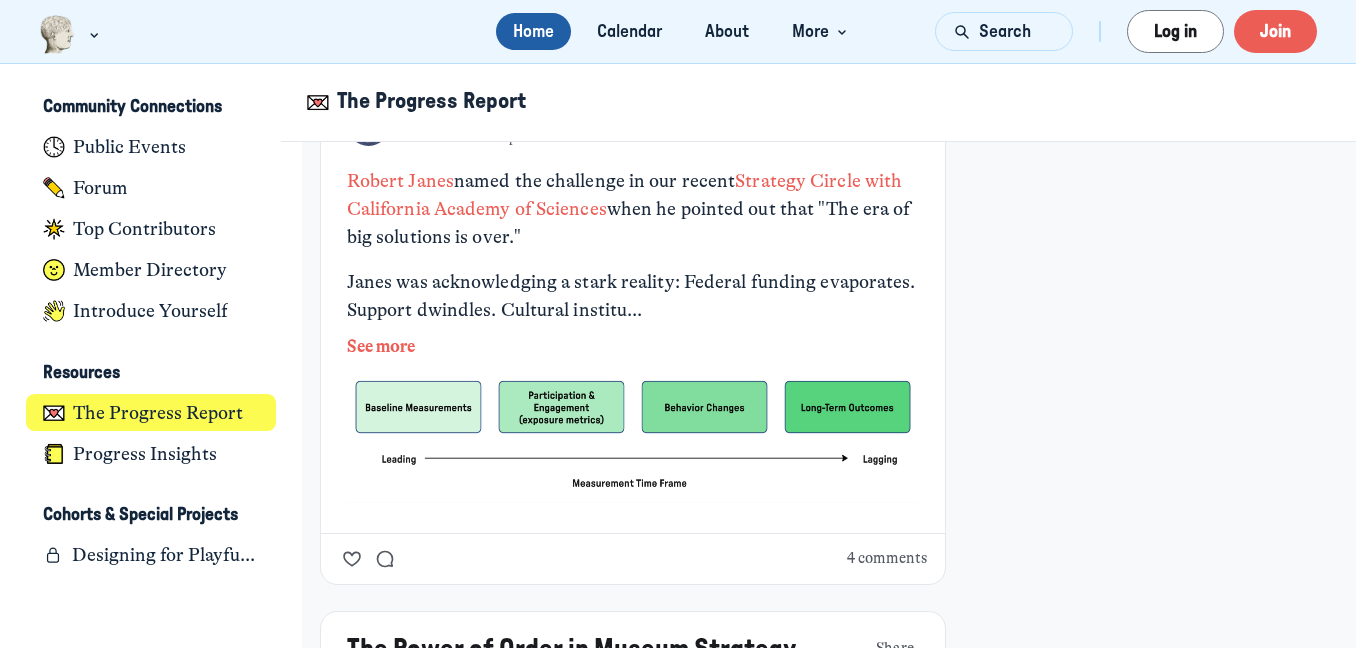 click on "See more" 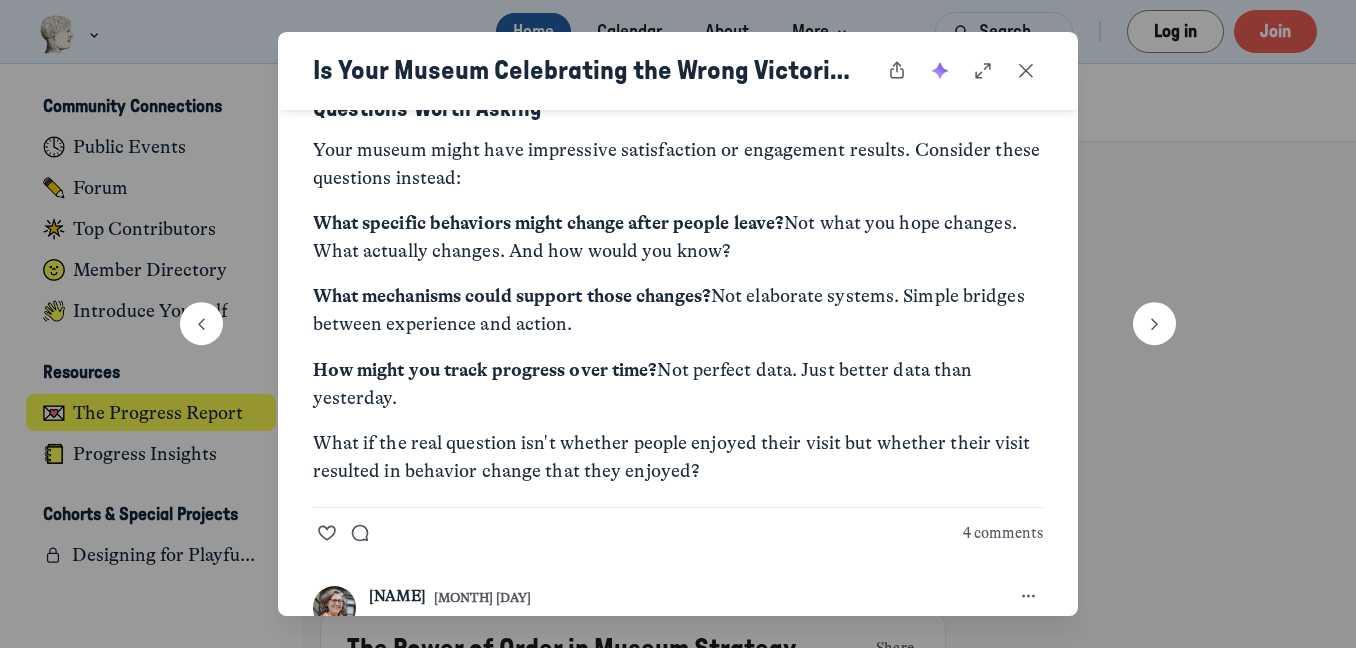 scroll, scrollTop: 1965, scrollLeft: 0, axis: vertical 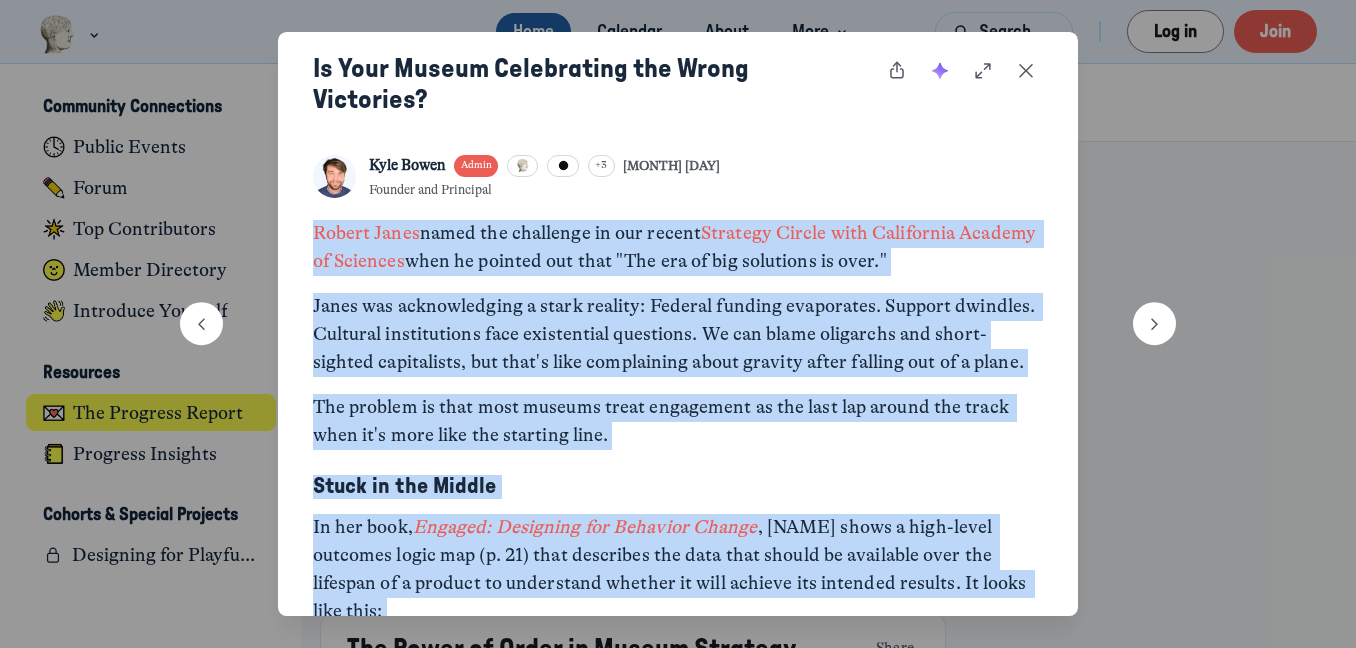 drag, startPoint x: 704, startPoint y: 443, endPoint x: 299, endPoint y: 238, distance: 453.9273 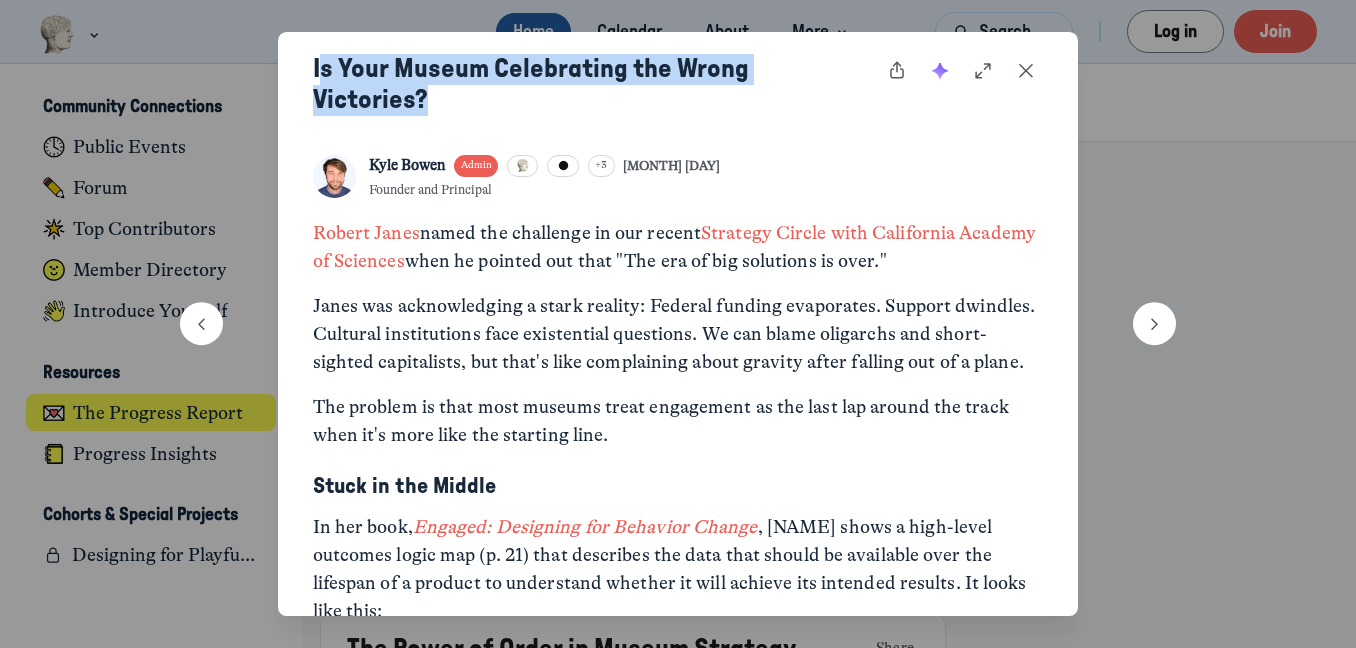 drag, startPoint x: 317, startPoint y: 69, endPoint x: 455, endPoint y: 104, distance: 142.36923 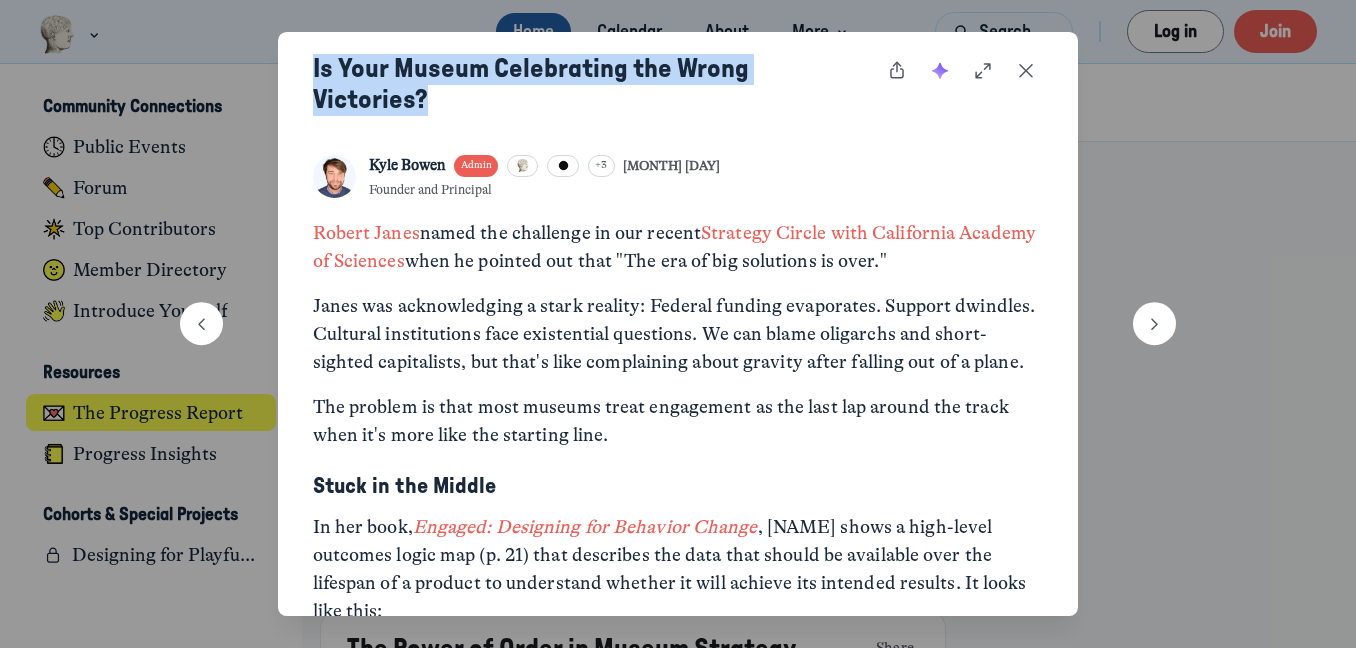 drag, startPoint x: 416, startPoint y: 95, endPoint x: 303, endPoint y: 64, distance: 117.17508 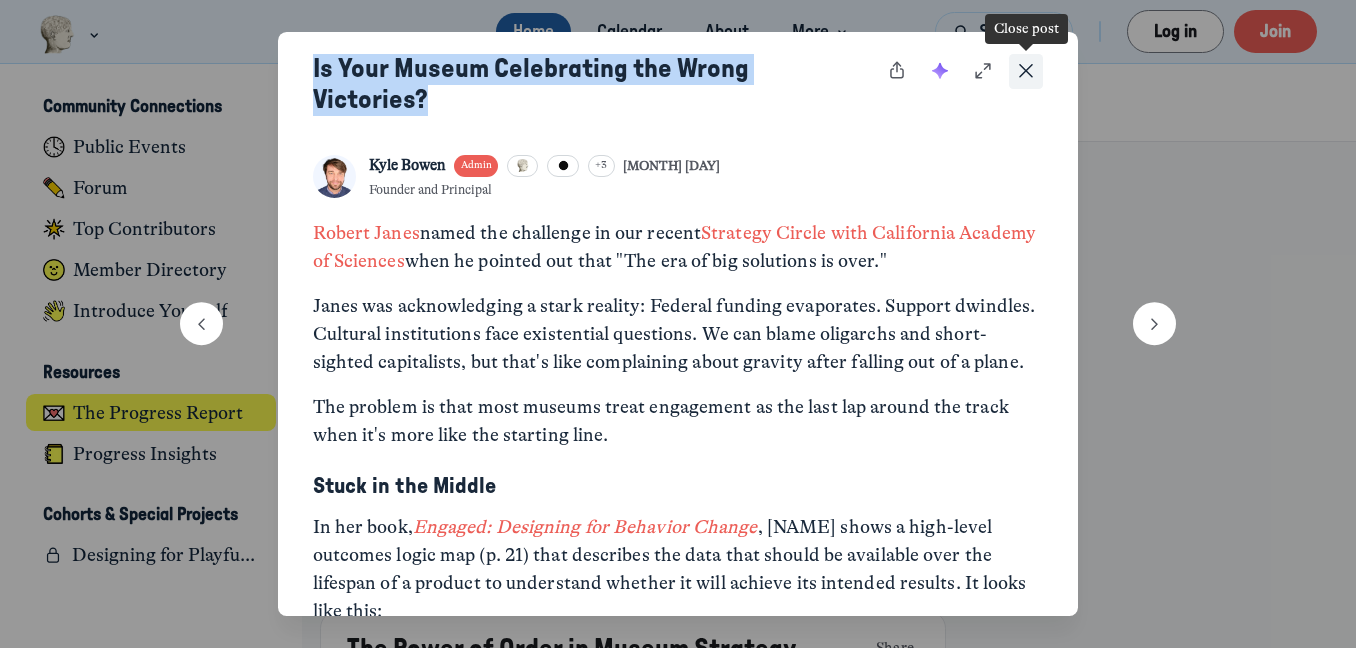 click 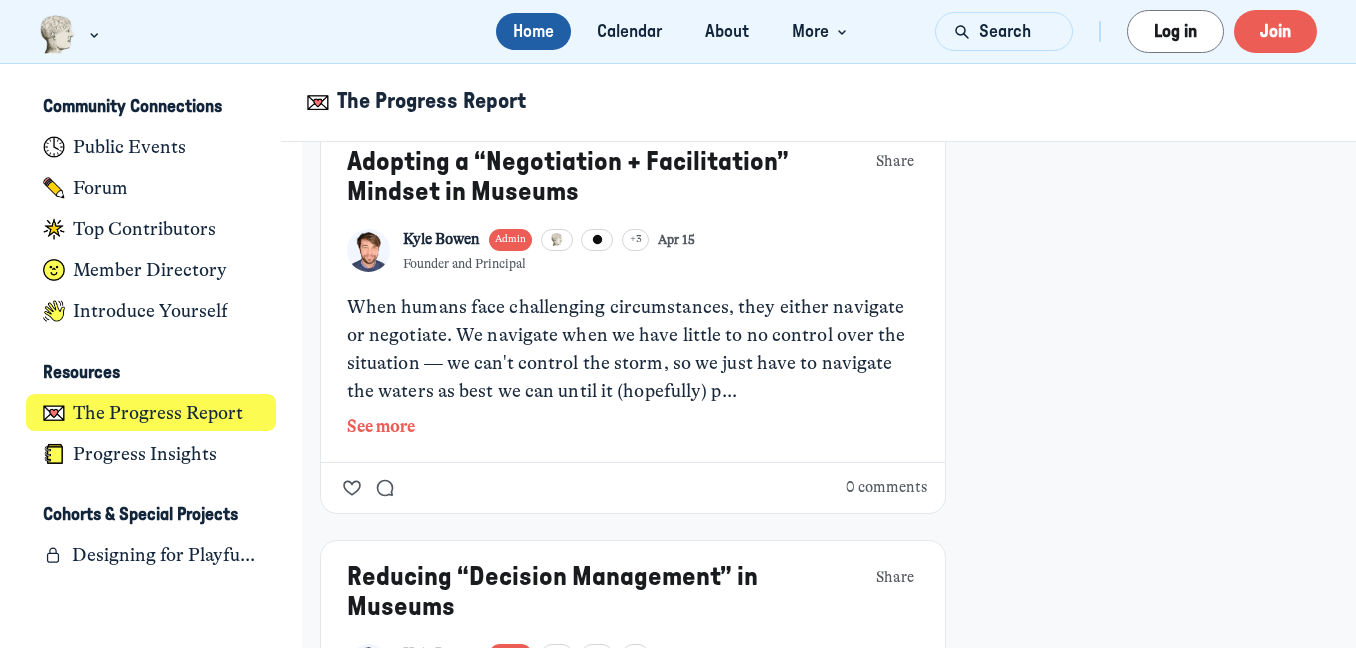scroll, scrollTop: 5540, scrollLeft: 0, axis: vertical 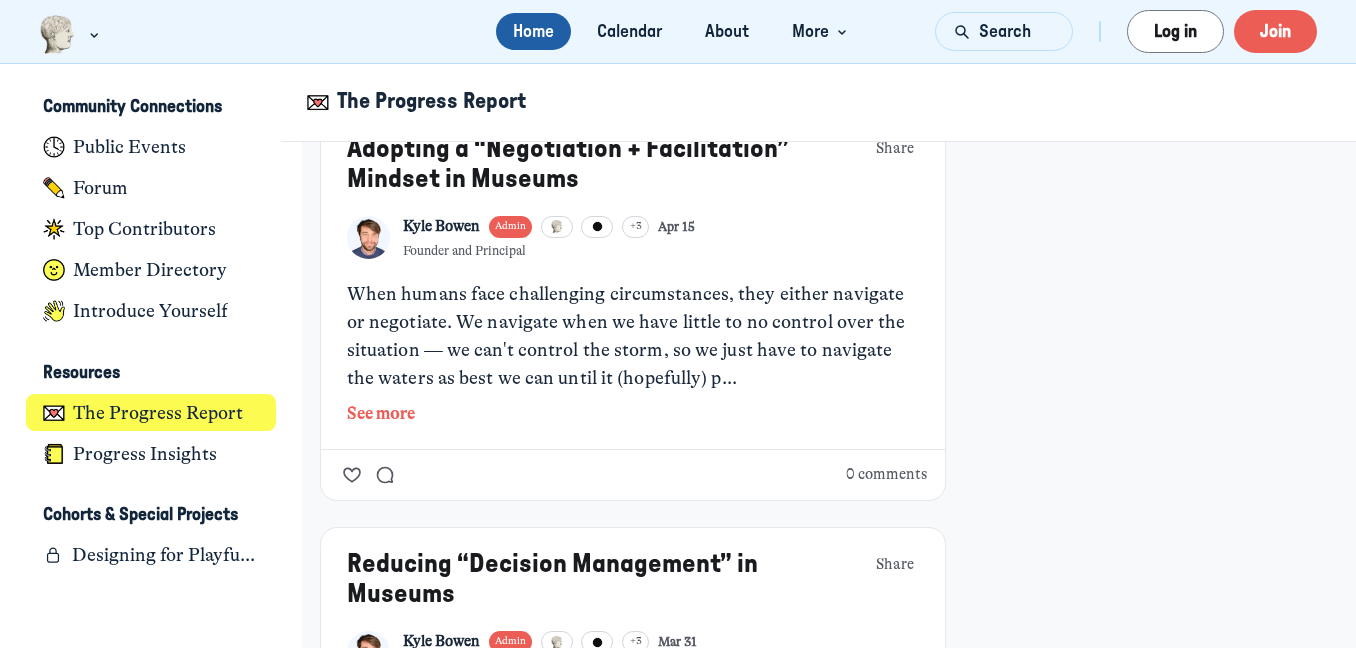 click on "See more" 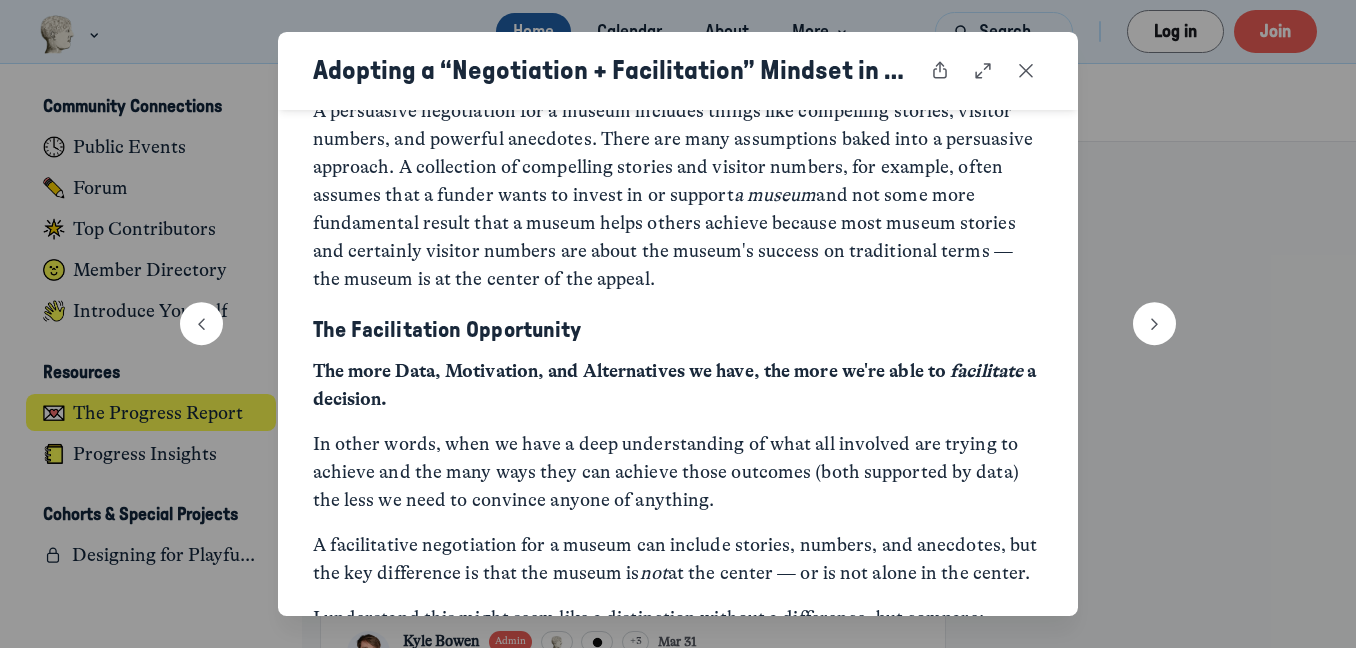 scroll, scrollTop: 957, scrollLeft: 0, axis: vertical 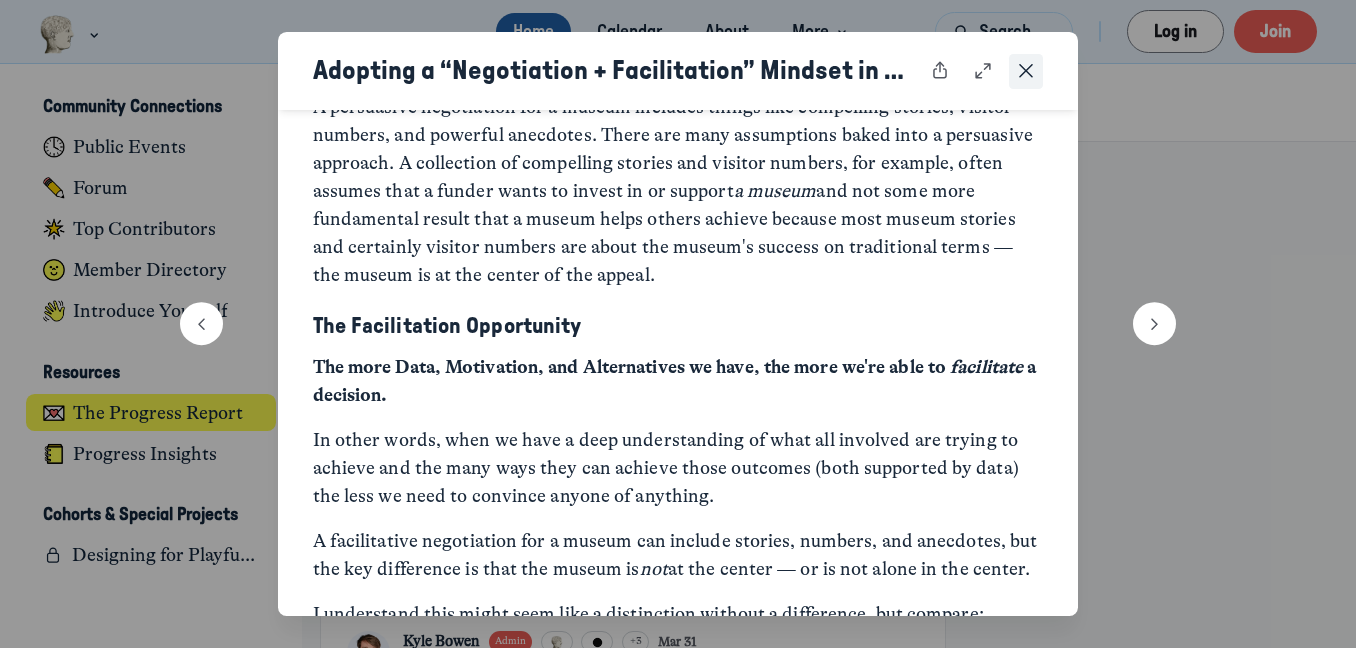 click 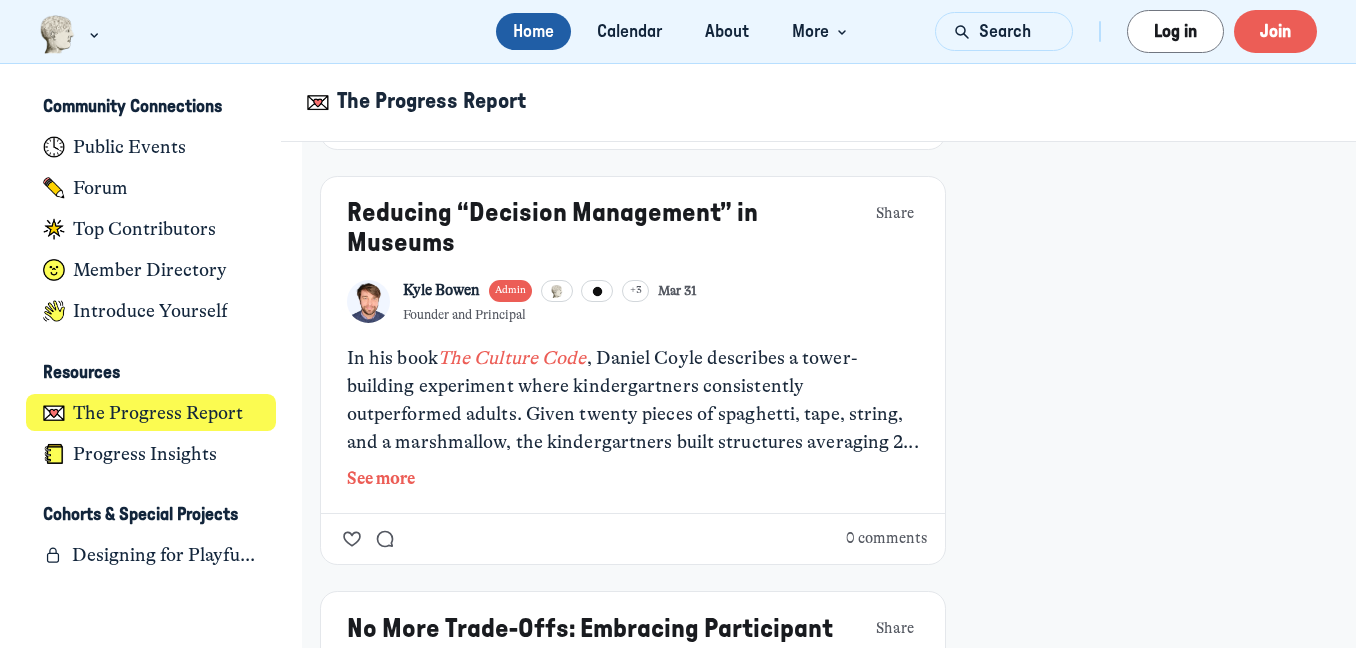 scroll, scrollTop: 5895, scrollLeft: 0, axis: vertical 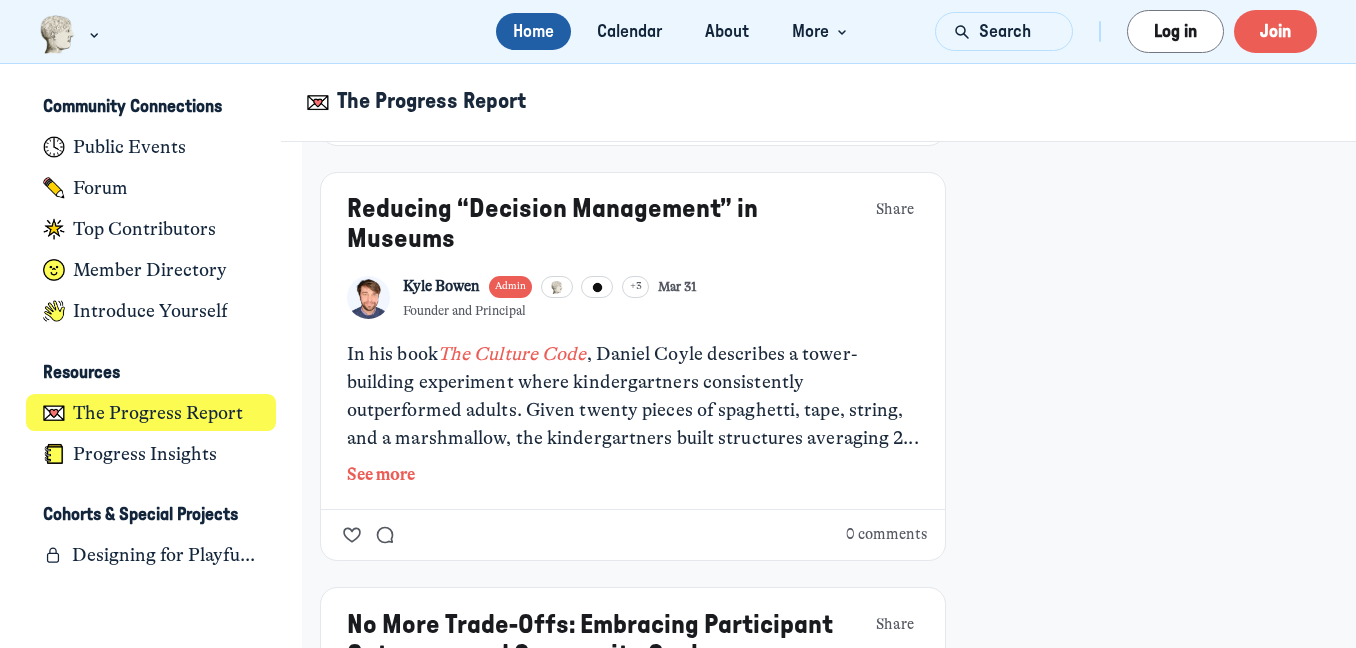 click on "See more" 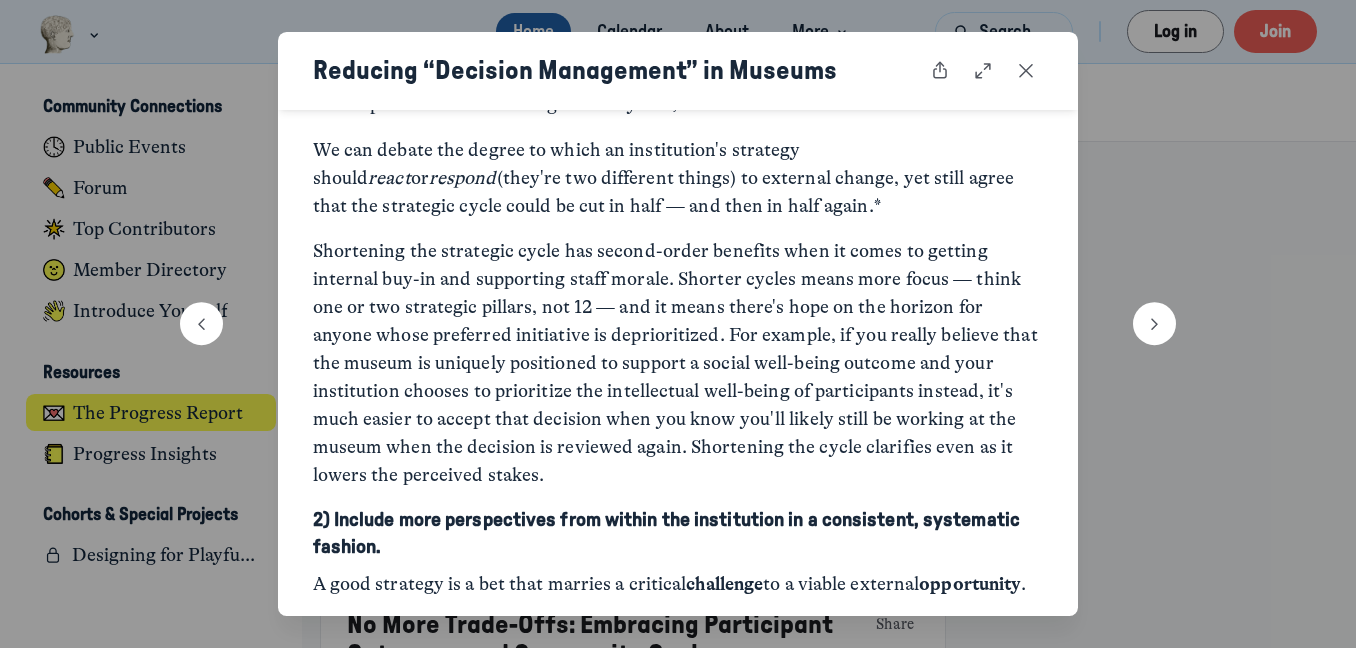 scroll, scrollTop: 1506, scrollLeft: 0, axis: vertical 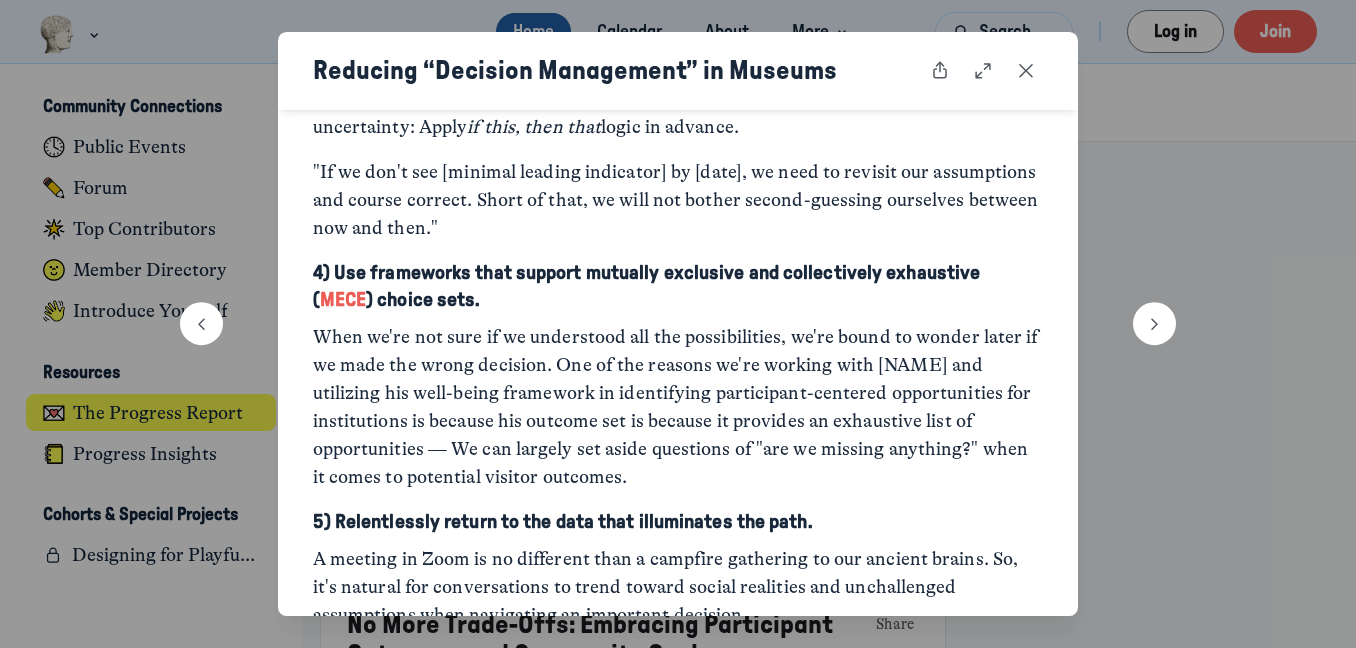 click on "MECE" at bounding box center [343, 300] 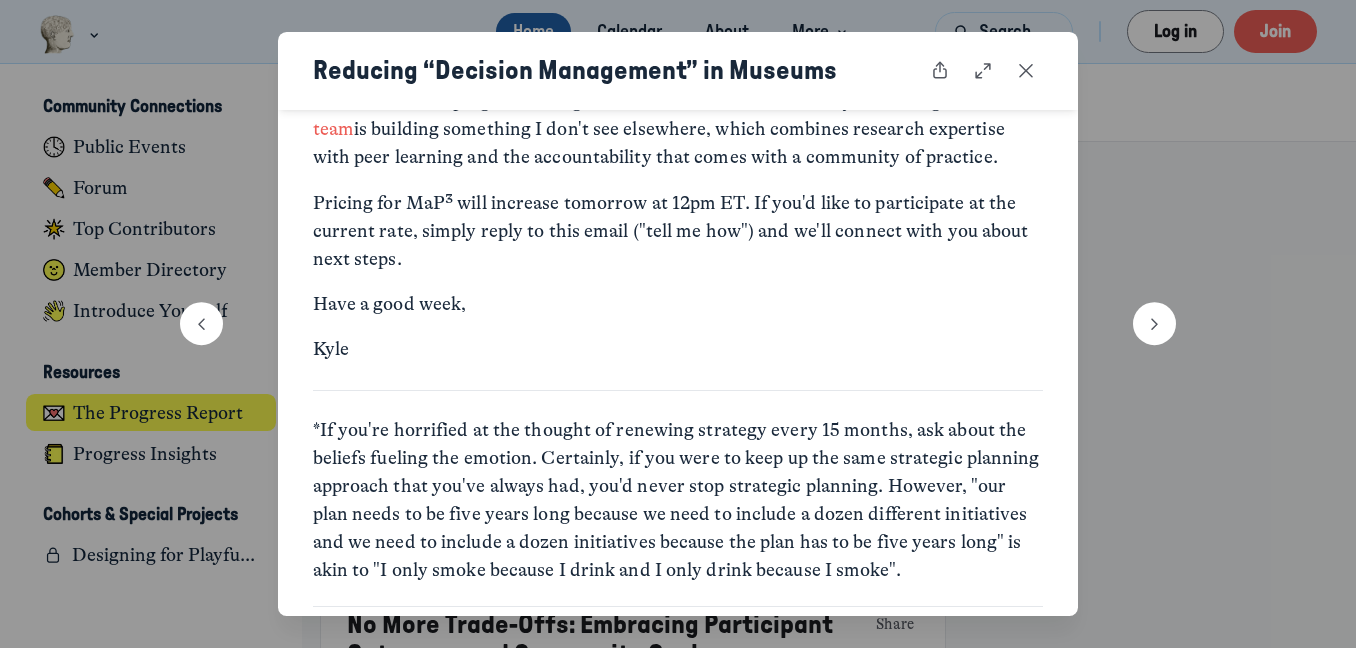 scroll, scrollTop: 4031, scrollLeft: 0, axis: vertical 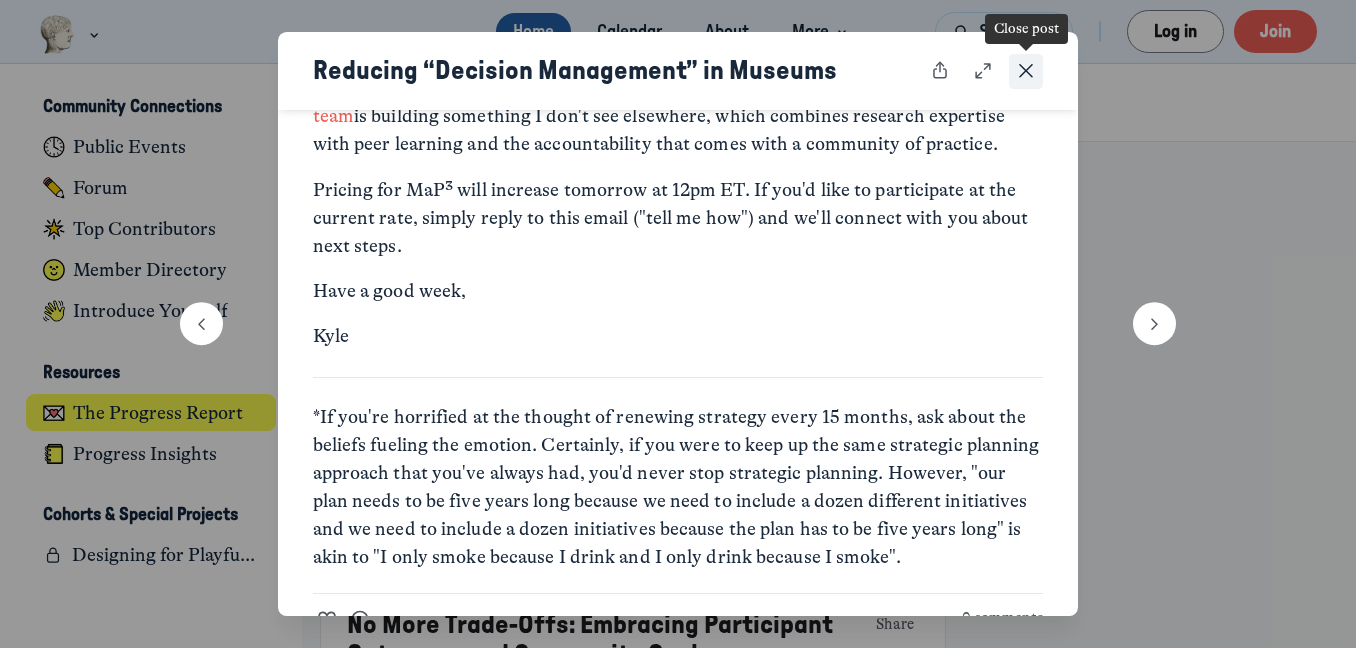 click 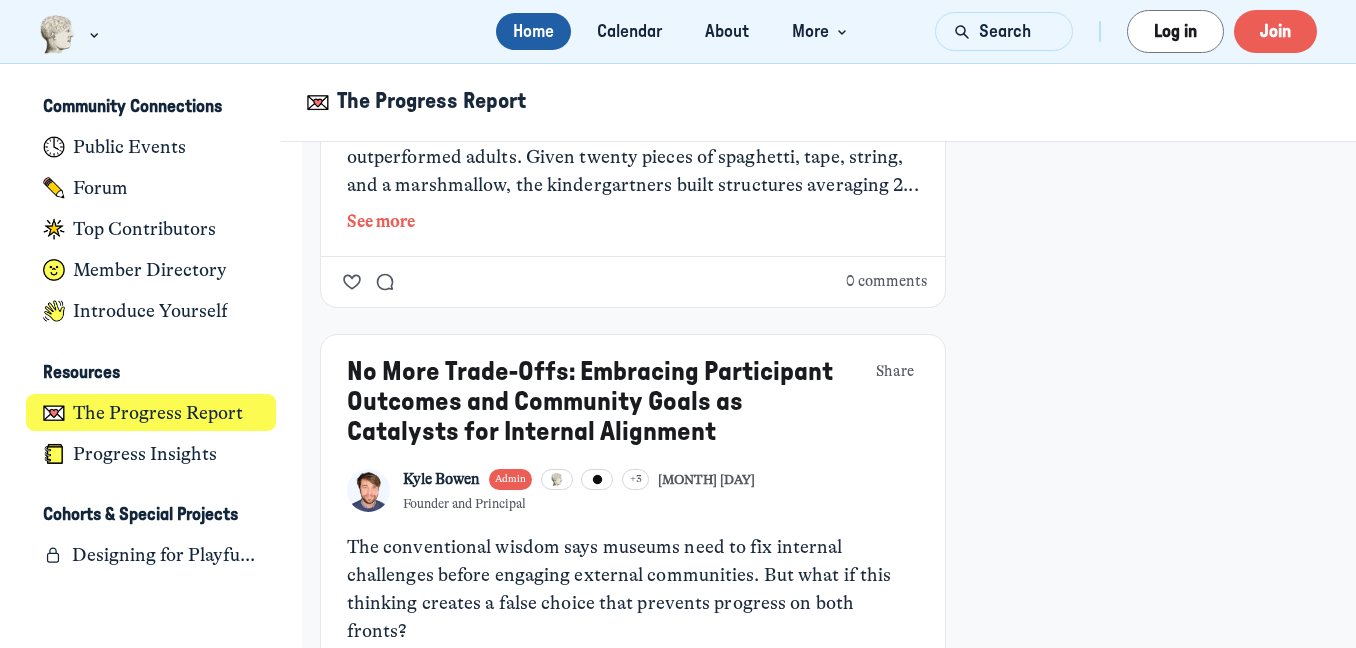 scroll, scrollTop: 6153, scrollLeft: 0, axis: vertical 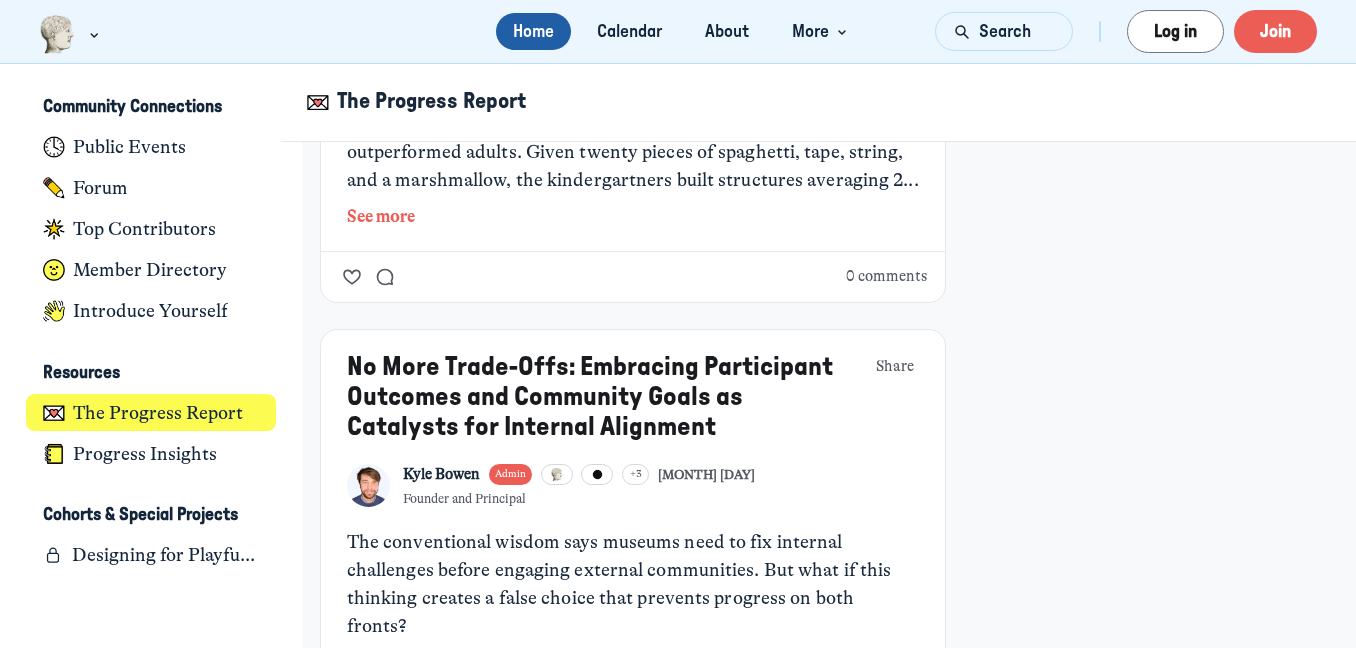 click on "No More Trade-Offs: Embracing Participant Outcomes and Community Goals as Catalysts for Internal Alignment" at bounding box center (590, 397) 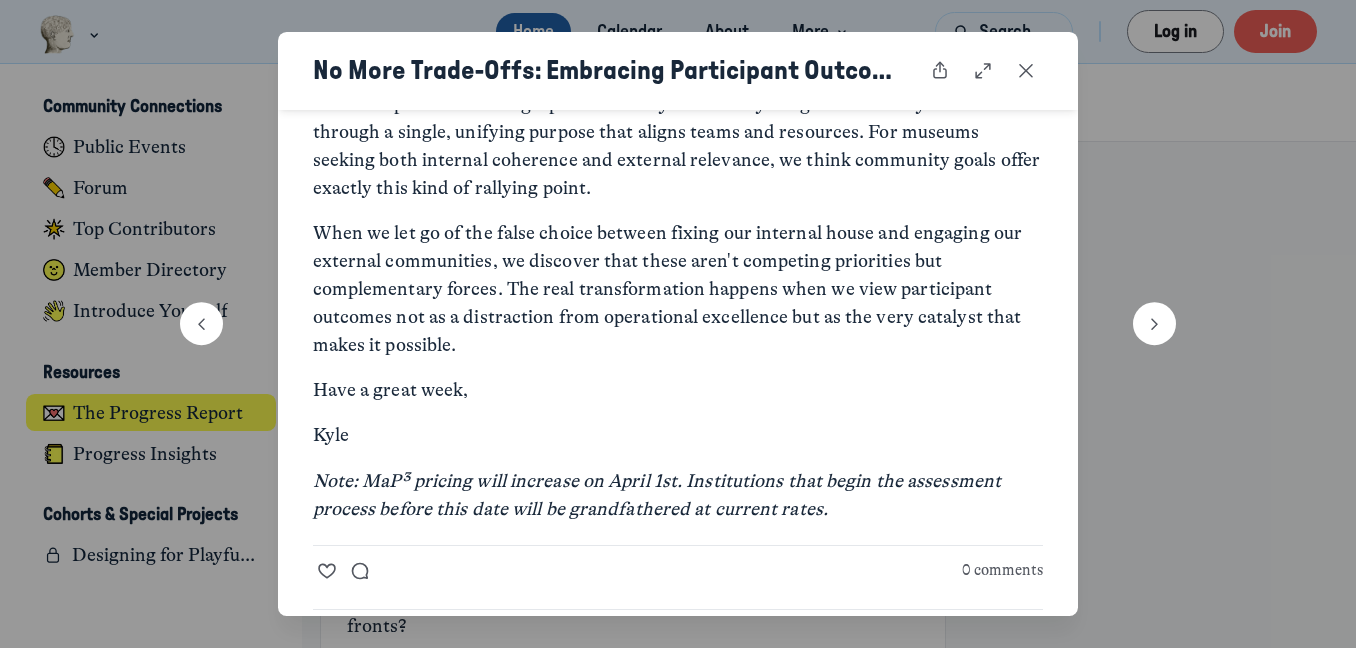 scroll, scrollTop: 5050, scrollLeft: 0, axis: vertical 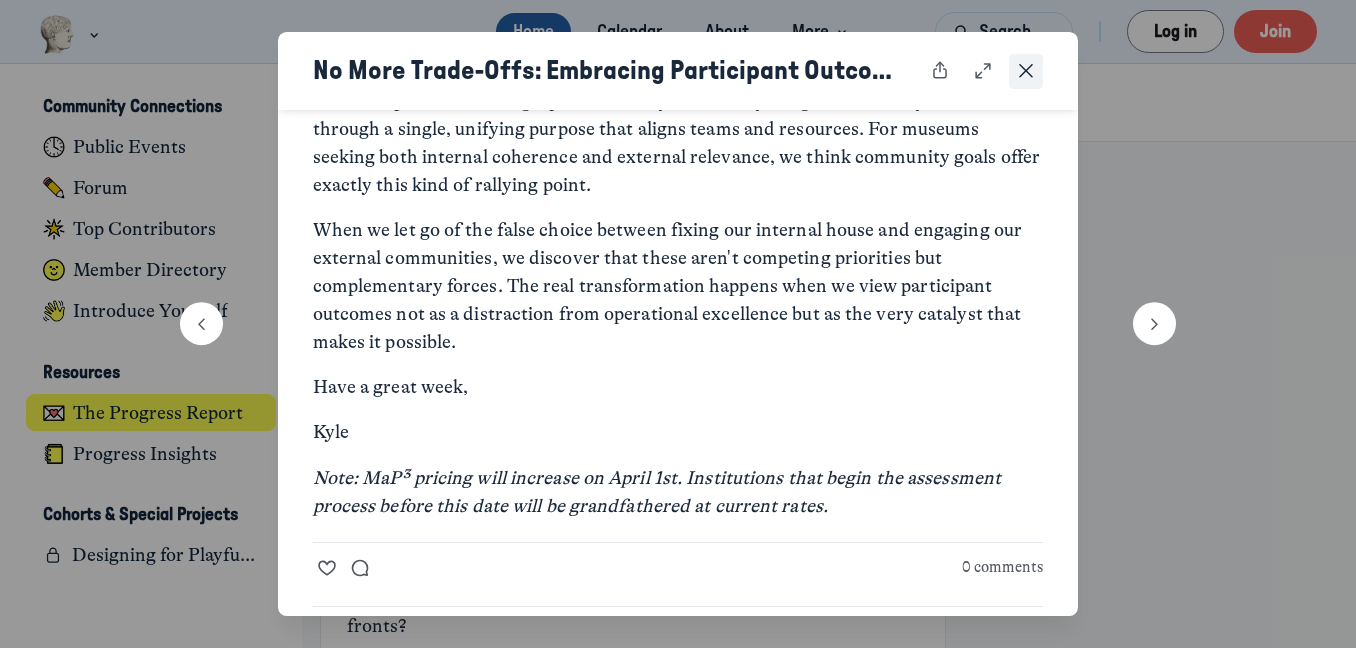 click 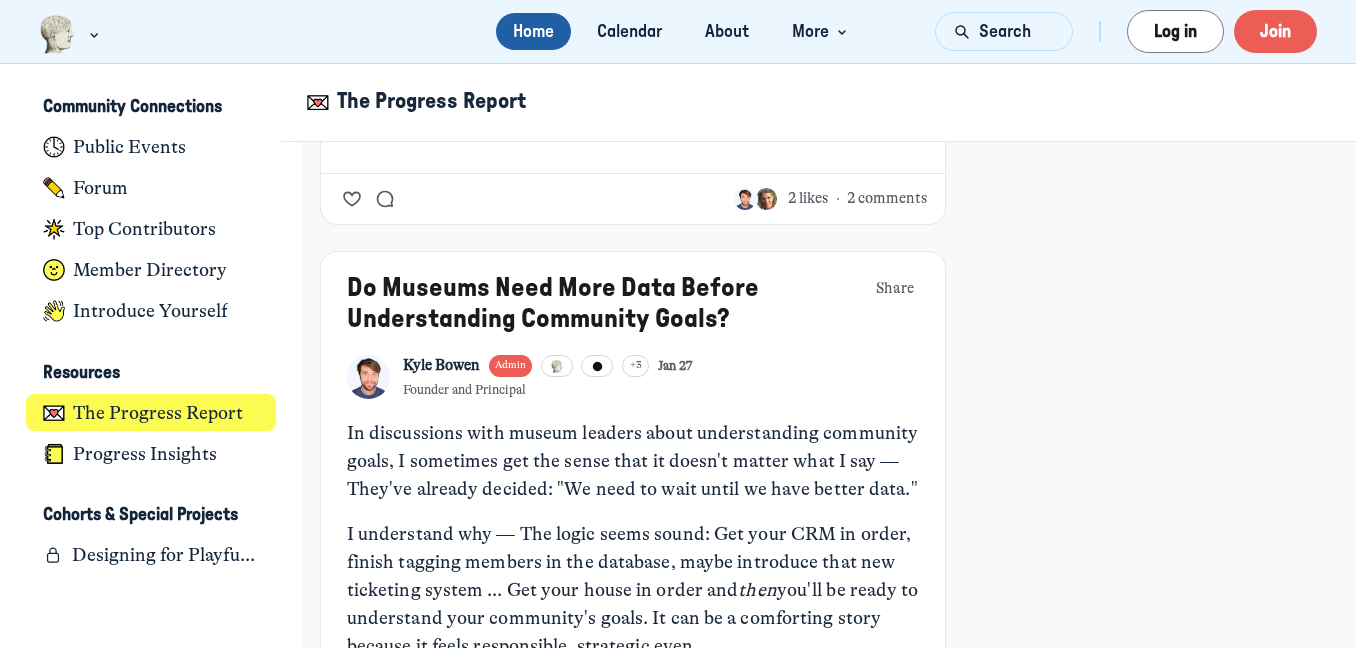 scroll, scrollTop: 8502, scrollLeft: 0, axis: vertical 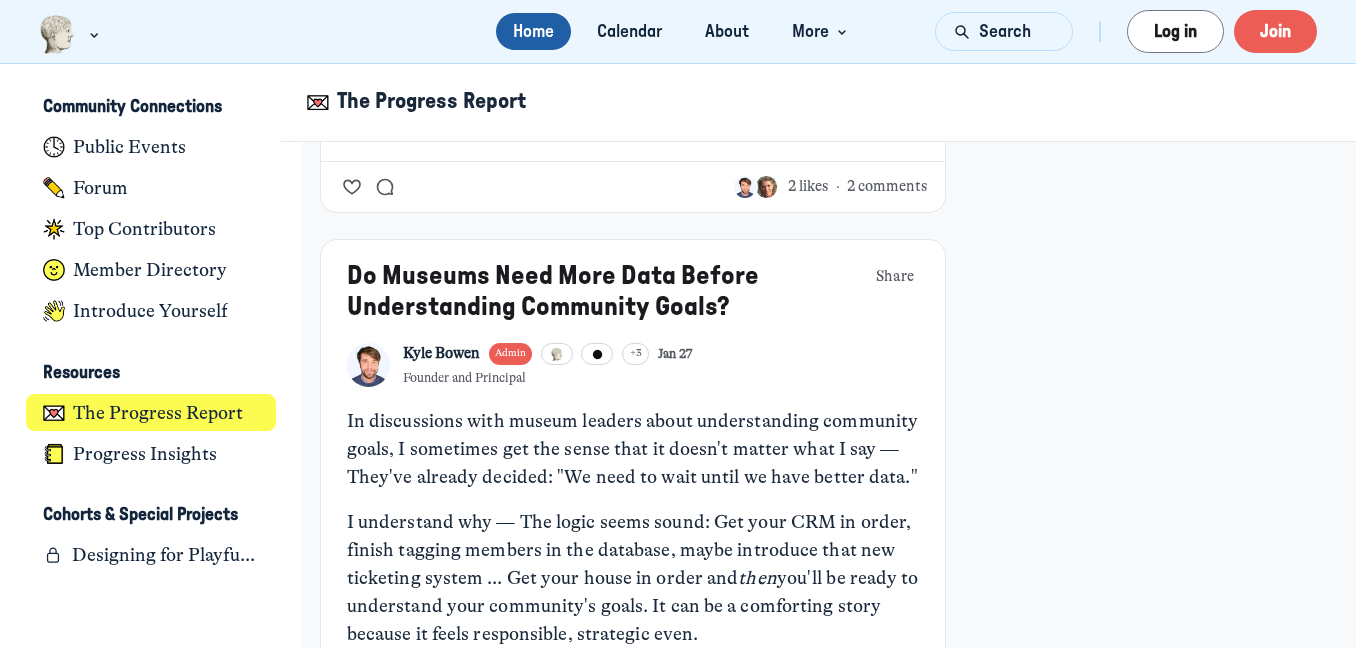 click on "Do Museums Need More Data Before Understanding Community Goals?" at bounding box center [553, 291] 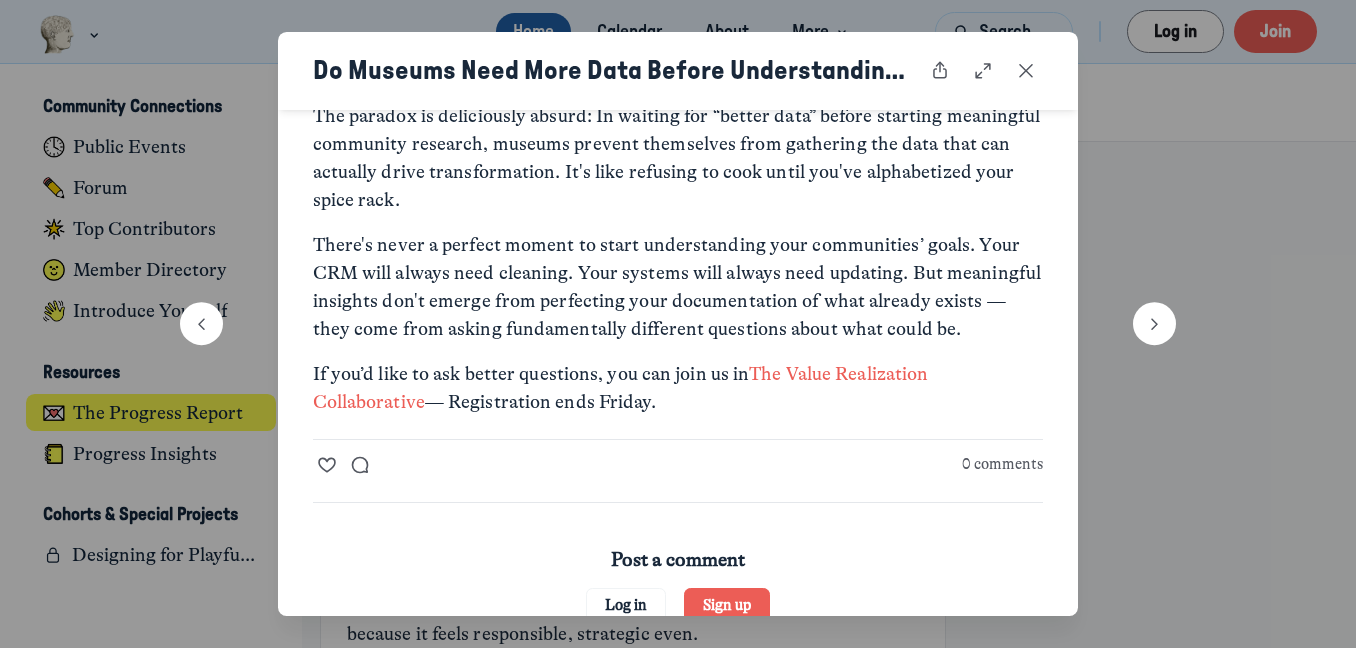 scroll, scrollTop: 1565, scrollLeft: 0, axis: vertical 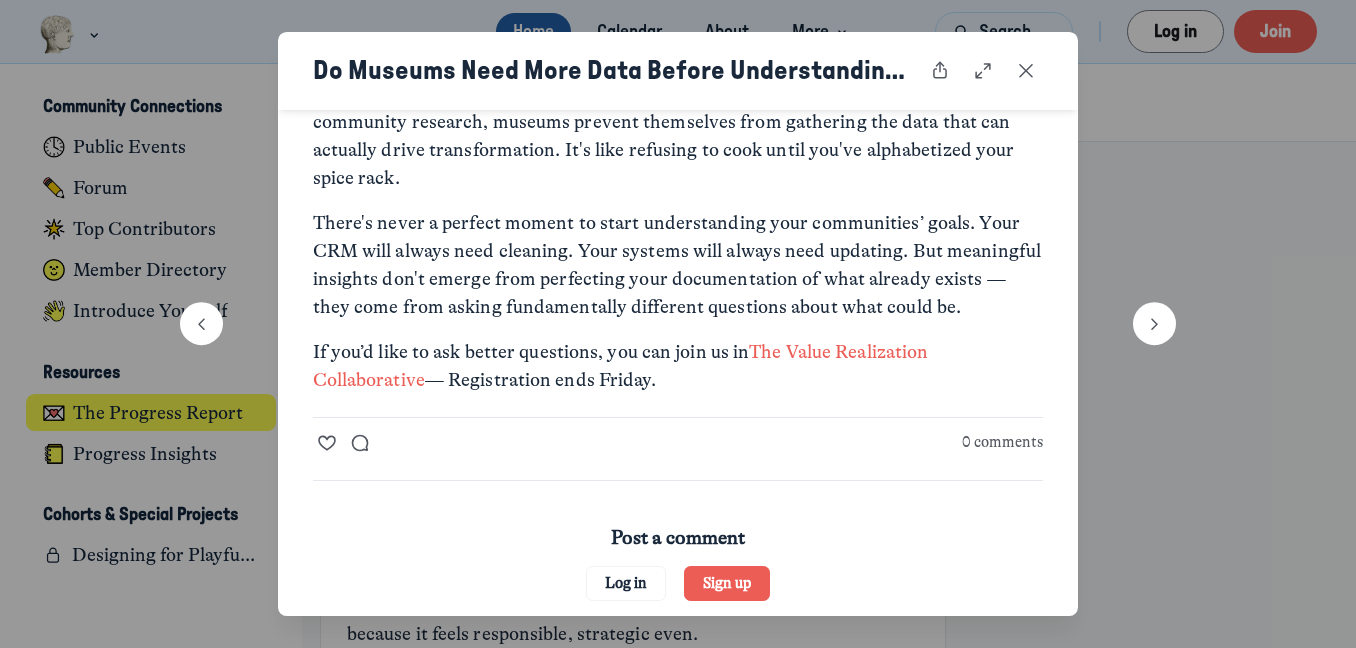 drag, startPoint x: 1030, startPoint y: 79, endPoint x: 736, endPoint y: 255, distance: 342.65436 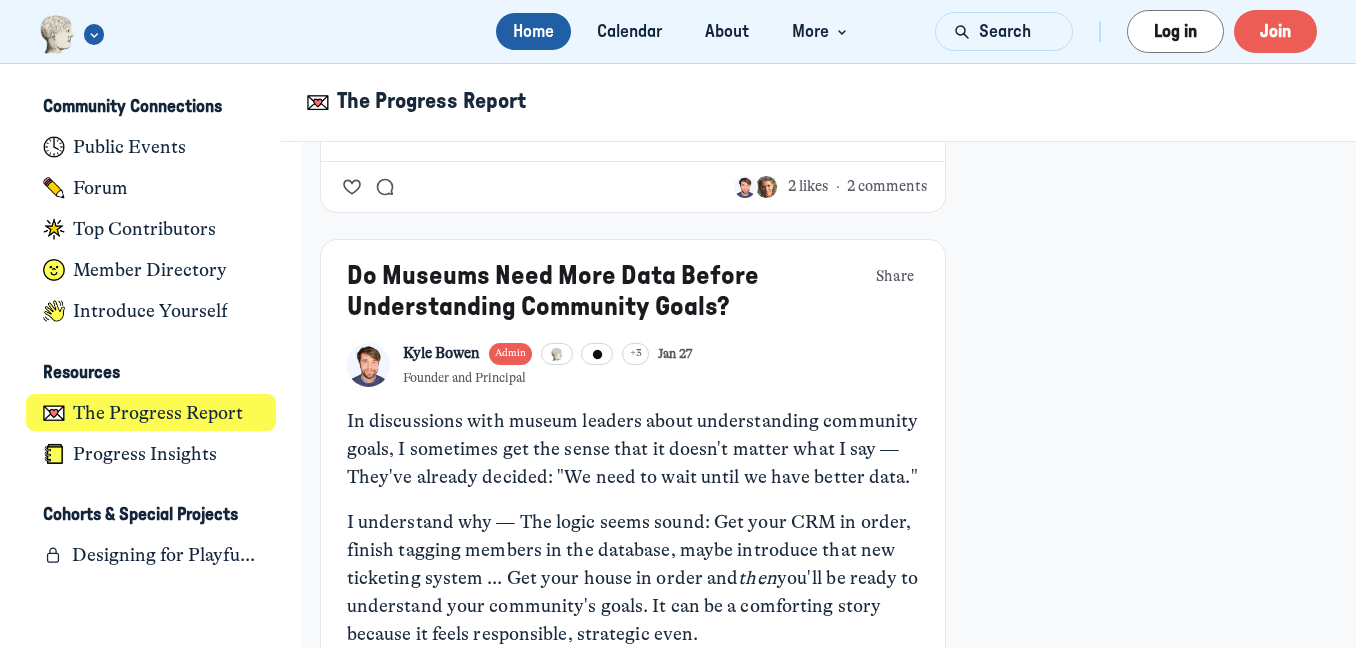 click at bounding box center [57, 34] 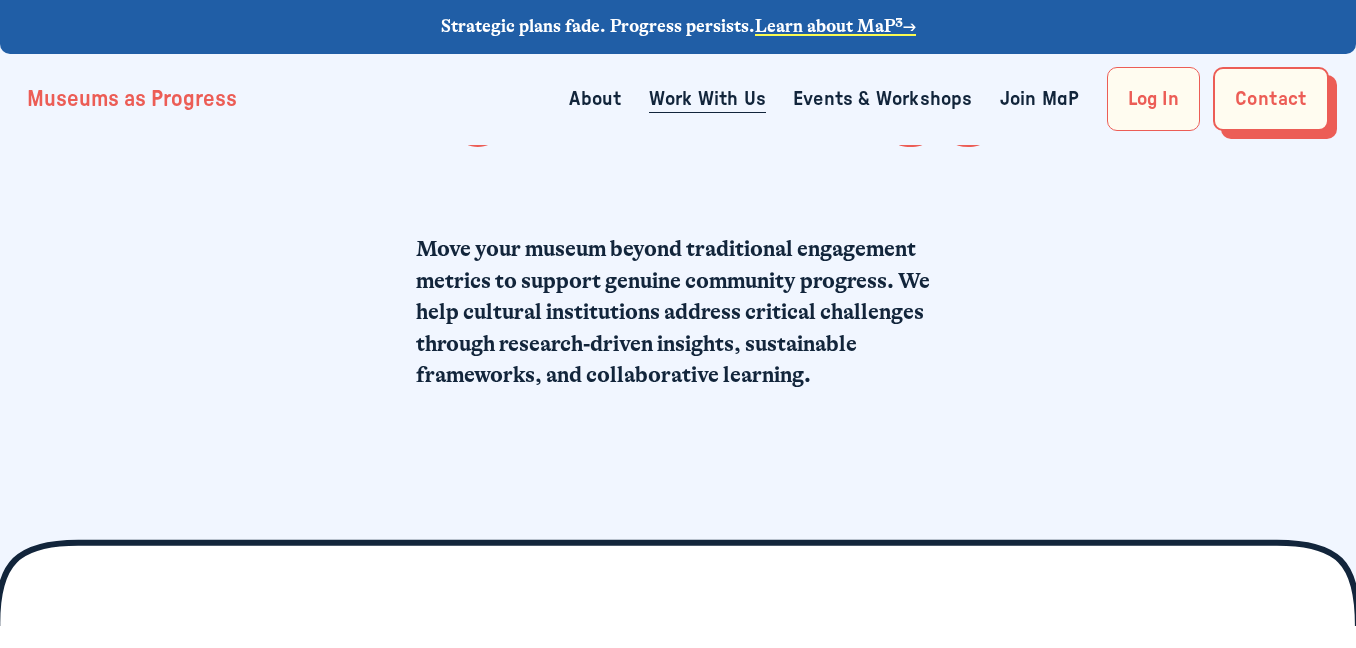 scroll, scrollTop: 0, scrollLeft: 0, axis: both 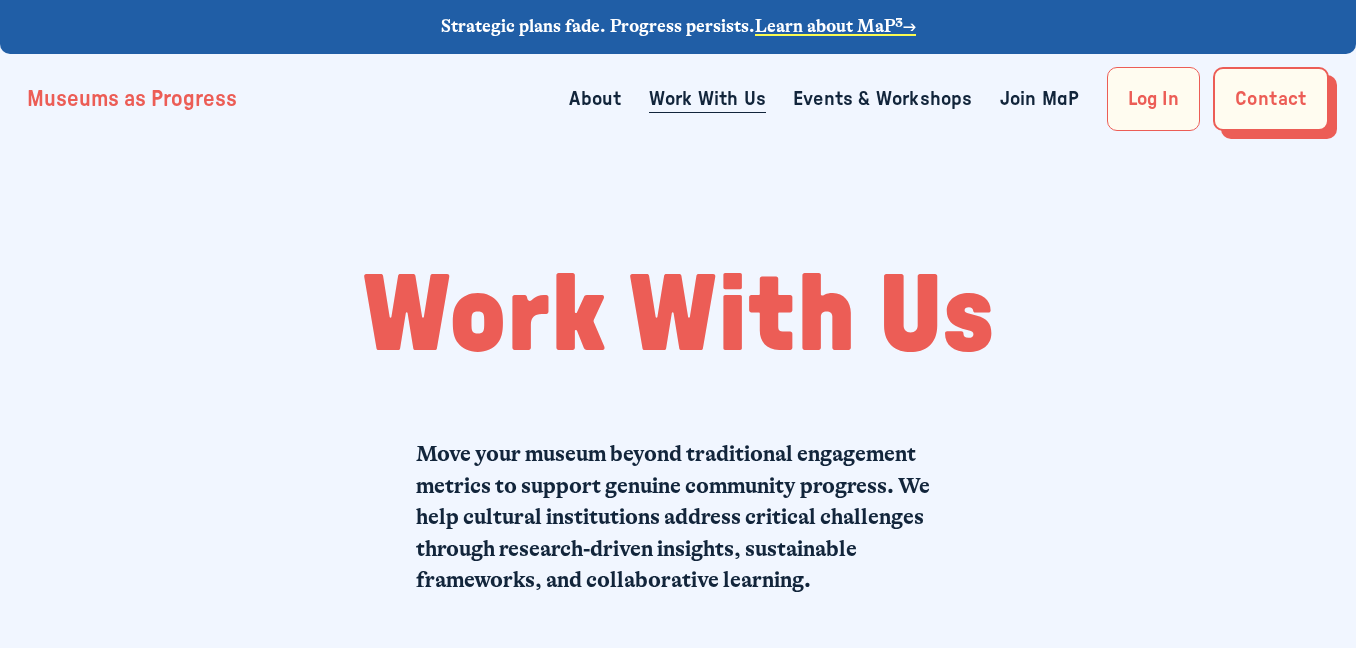 click on "Events & Workshops" at bounding box center [883, 99] 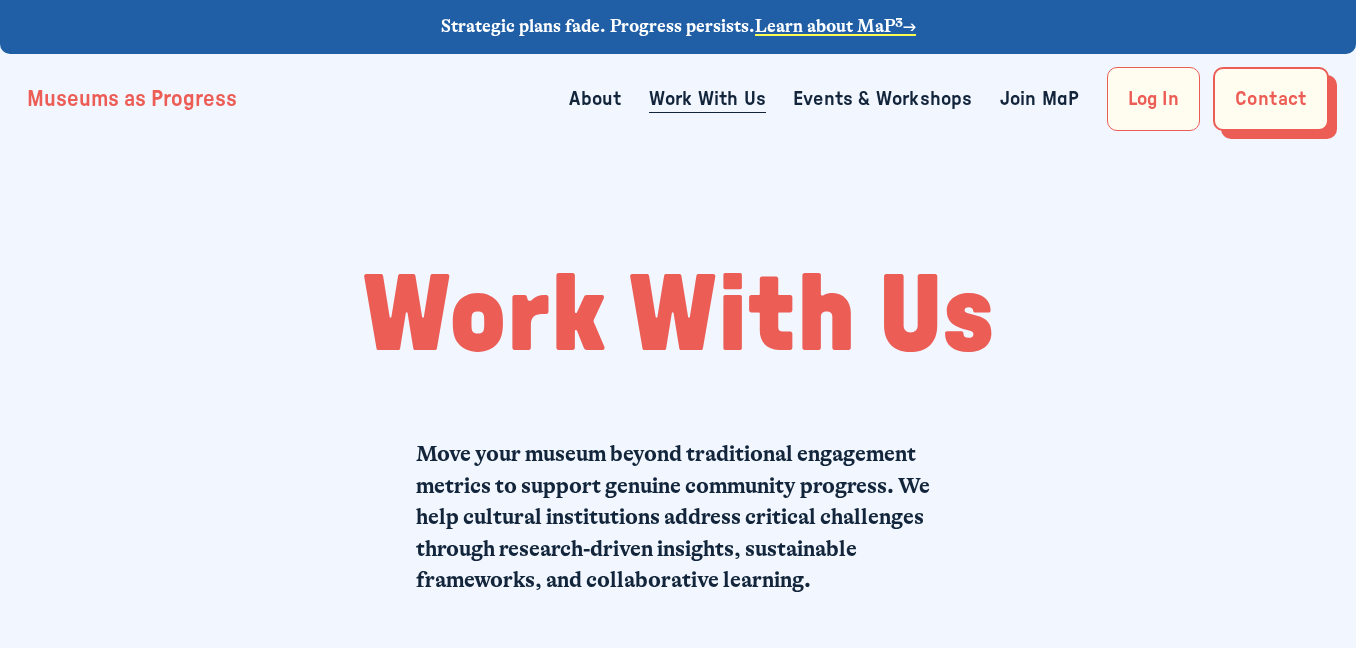 click on "Join MaP" at bounding box center [1040, 99] 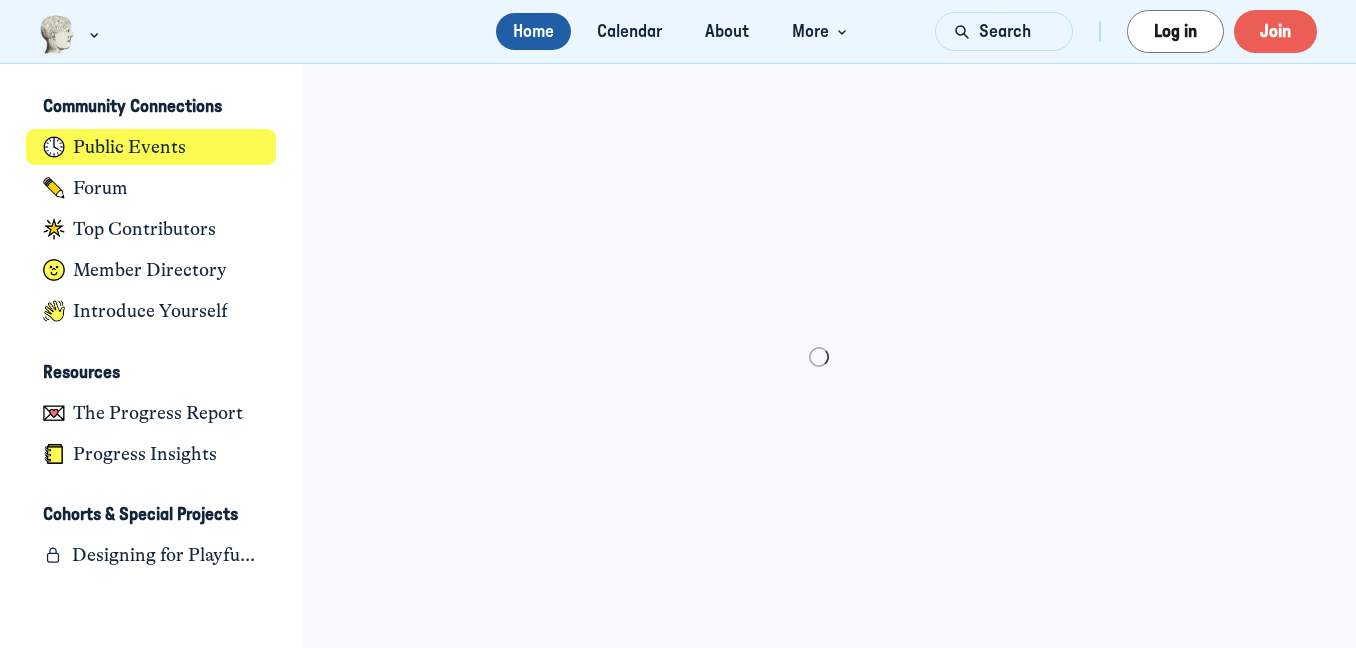 scroll, scrollTop: 0, scrollLeft: 0, axis: both 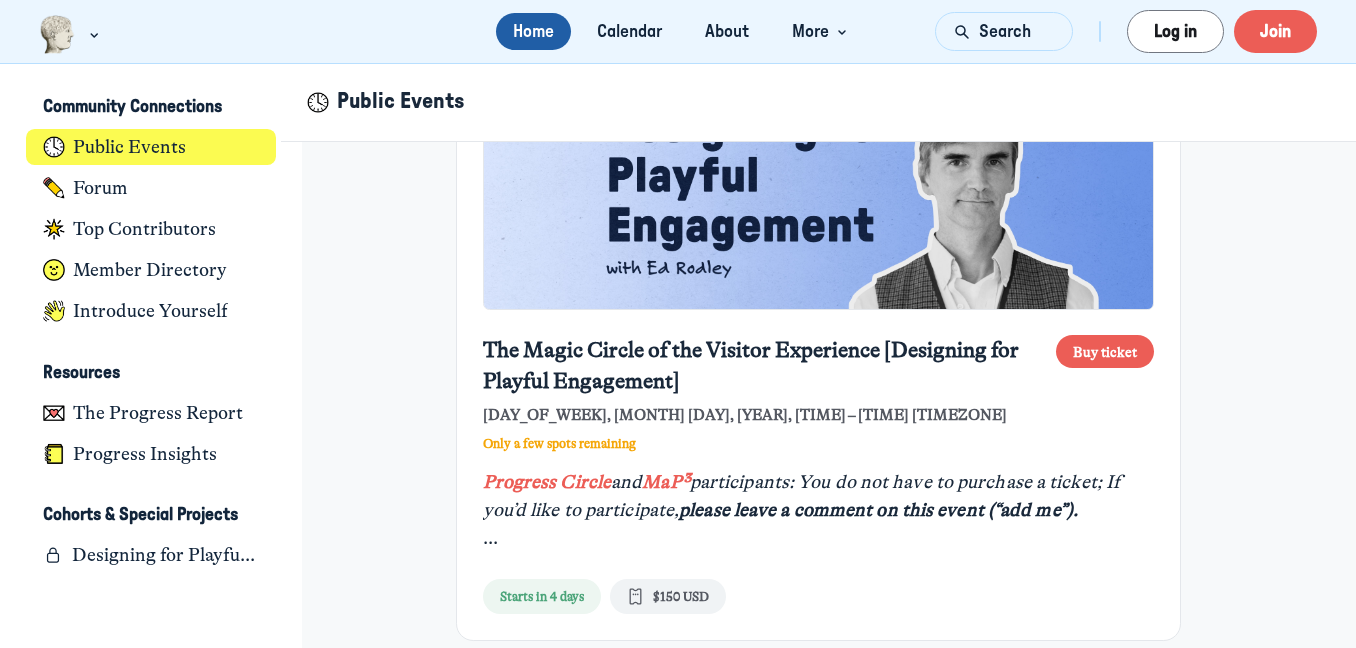 click at bounding box center [819, 188] 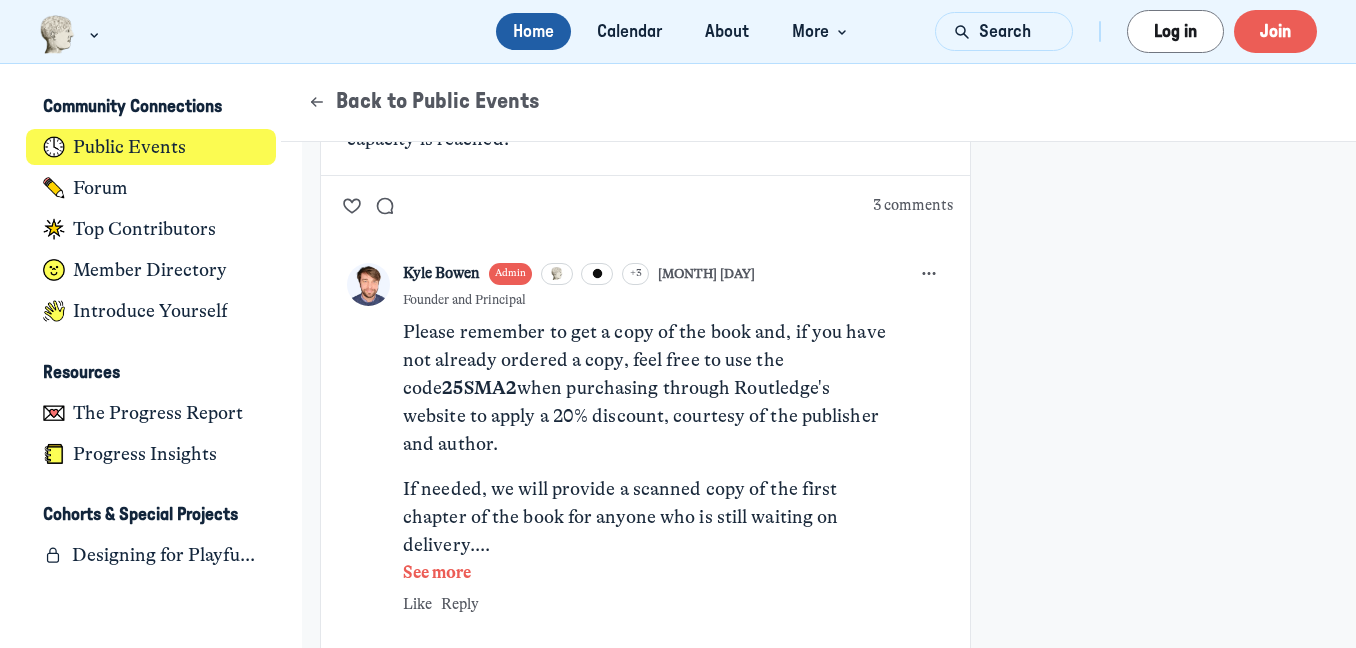 scroll, scrollTop: 2442, scrollLeft: 0, axis: vertical 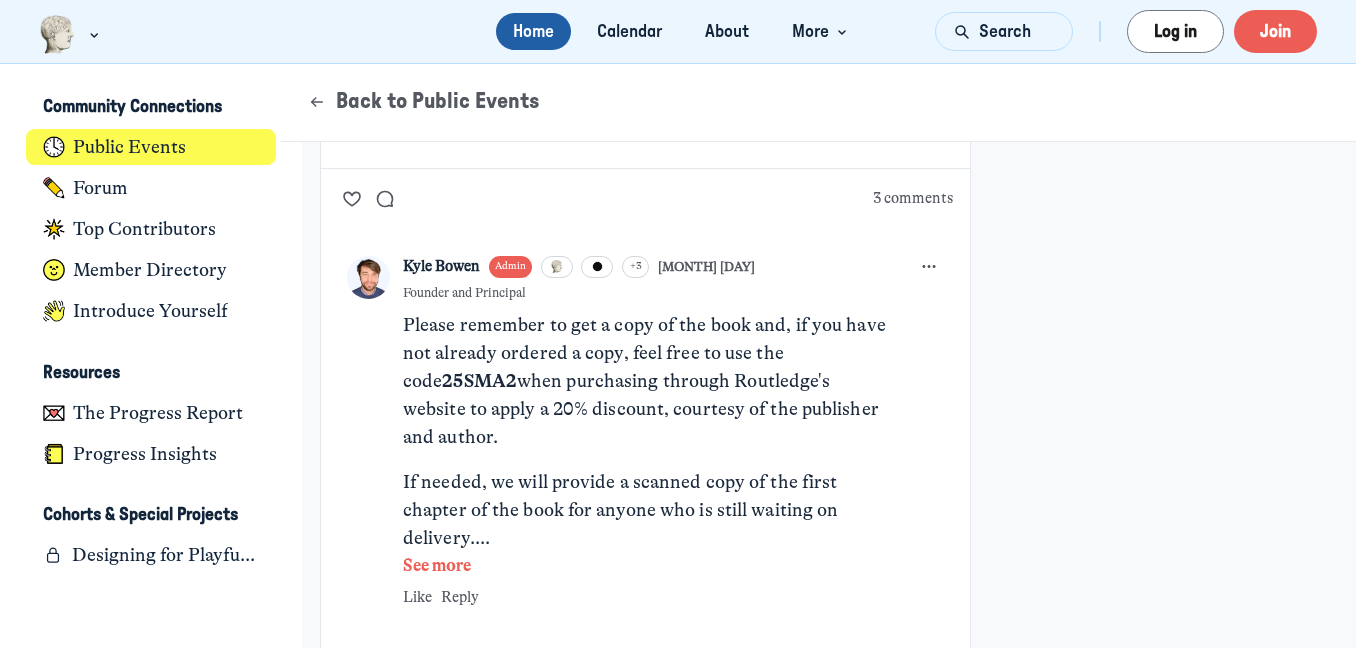 click on "https://www.routledge.com/Designing-for-Playful-Engagement-in-Museums-Immersion-Emotion-Narrative-and-Gameplay/Rodley/p/book/9781032638676" at bounding box center (645, 611) 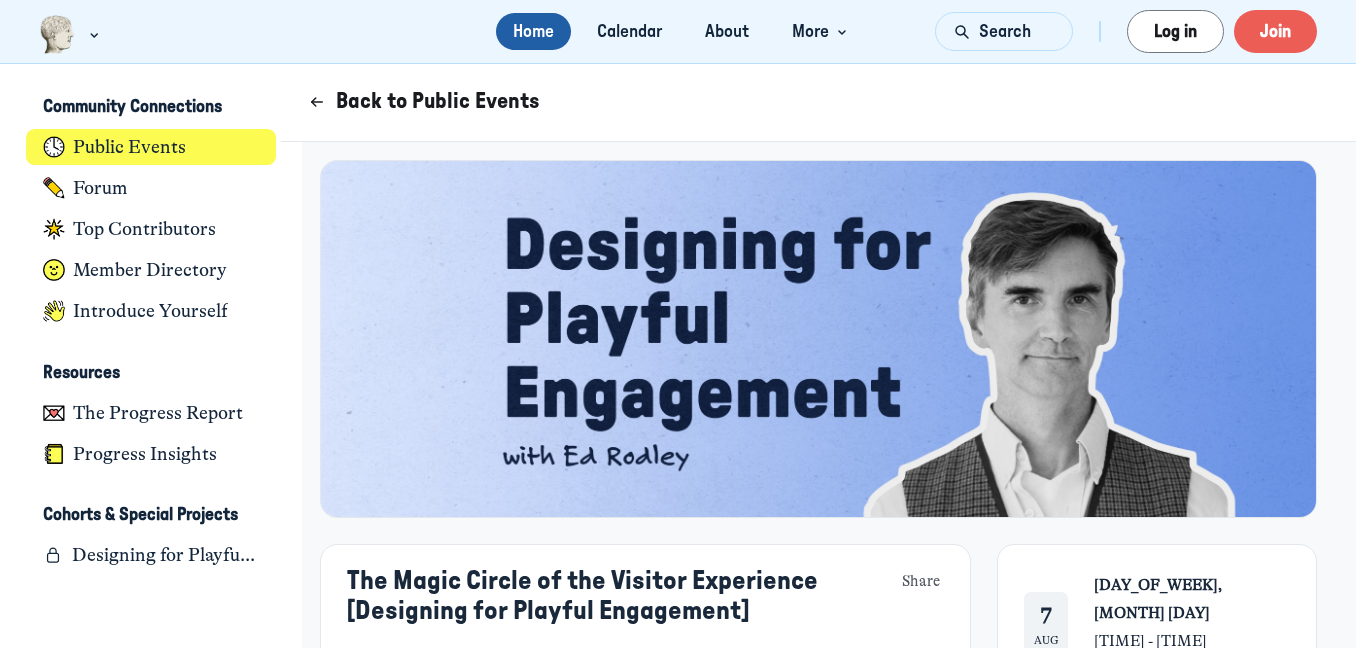 scroll, scrollTop: 0, scrollLeft: 0, axis: both 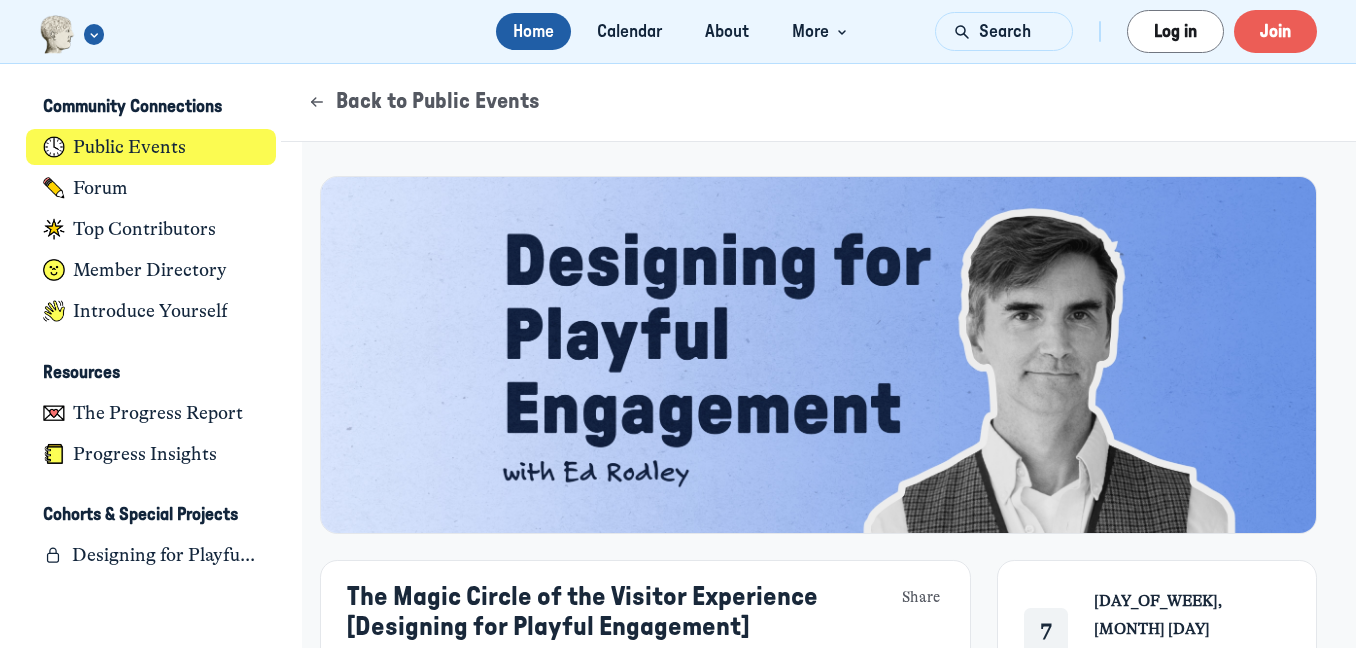 click at bounding box center [57, 34] 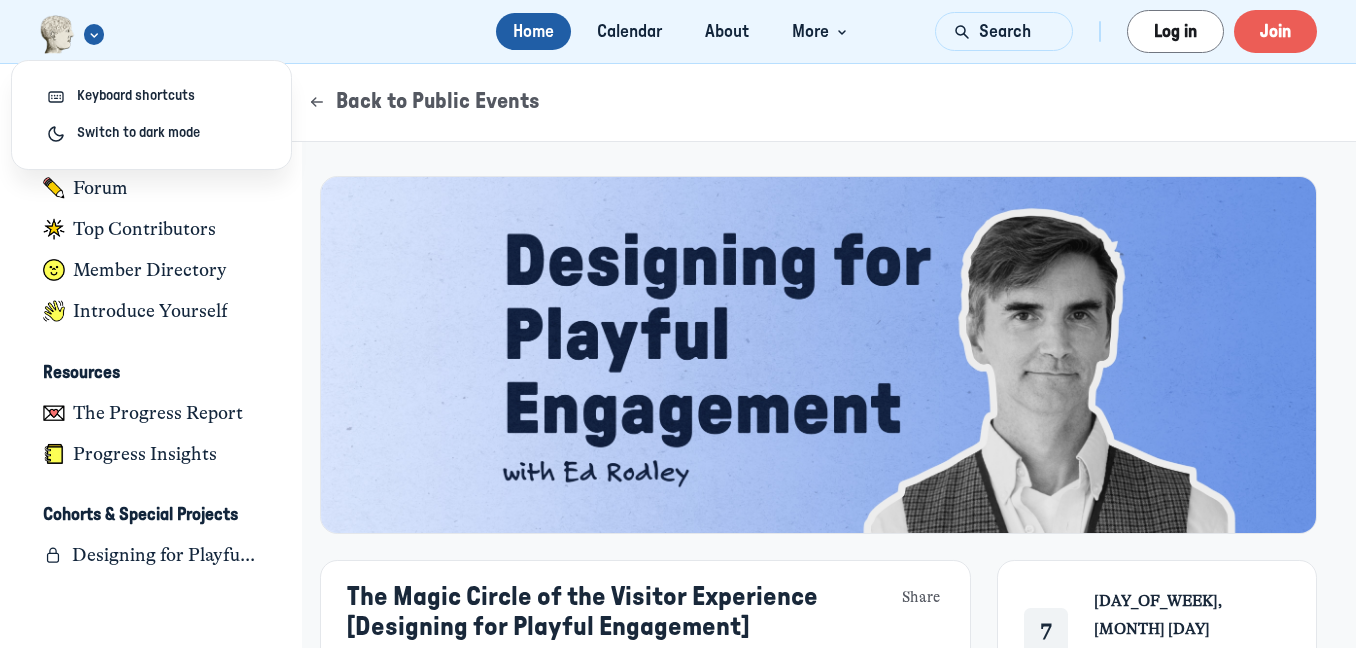 click 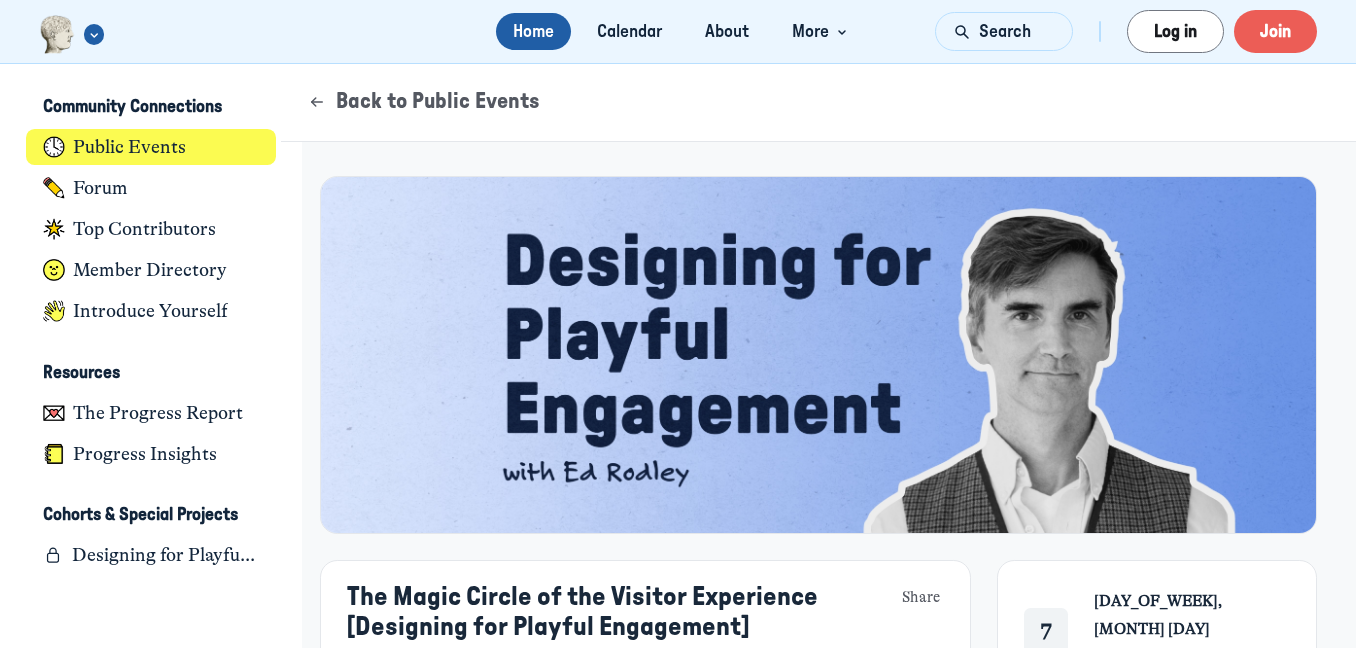 click at bounding box center [57, 34] 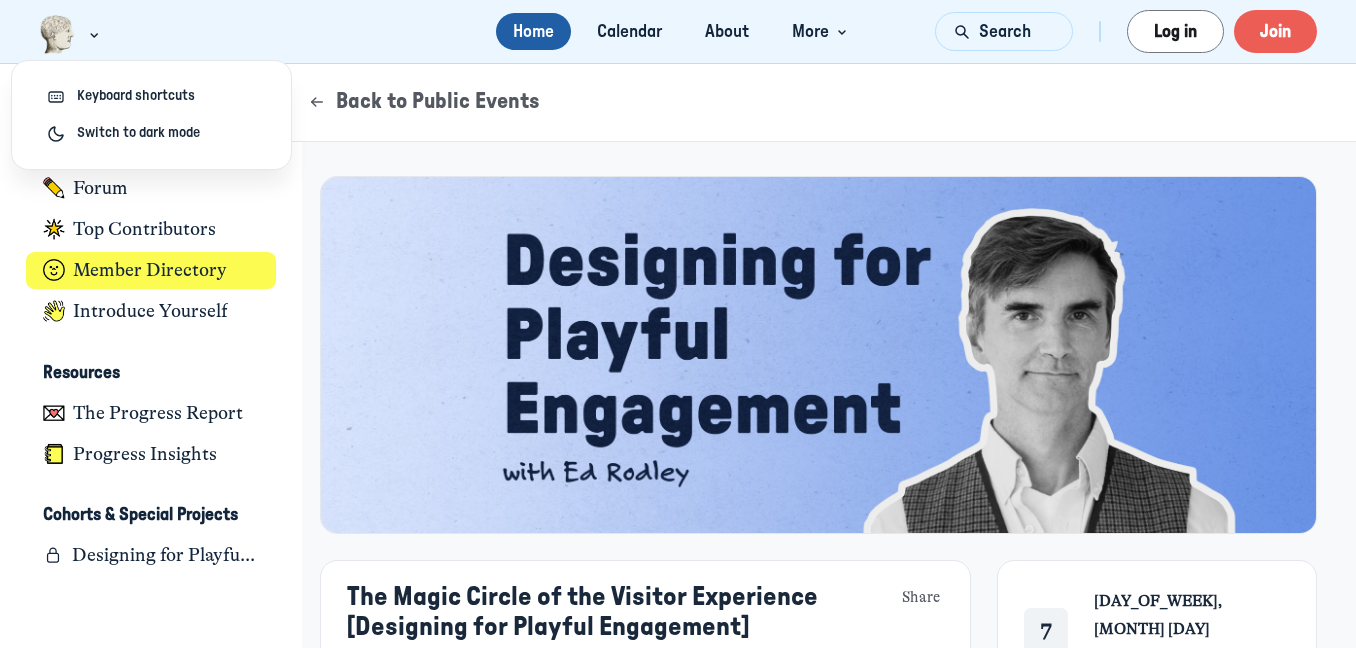 click on "Member Directory" at bounding box center [150, 270] 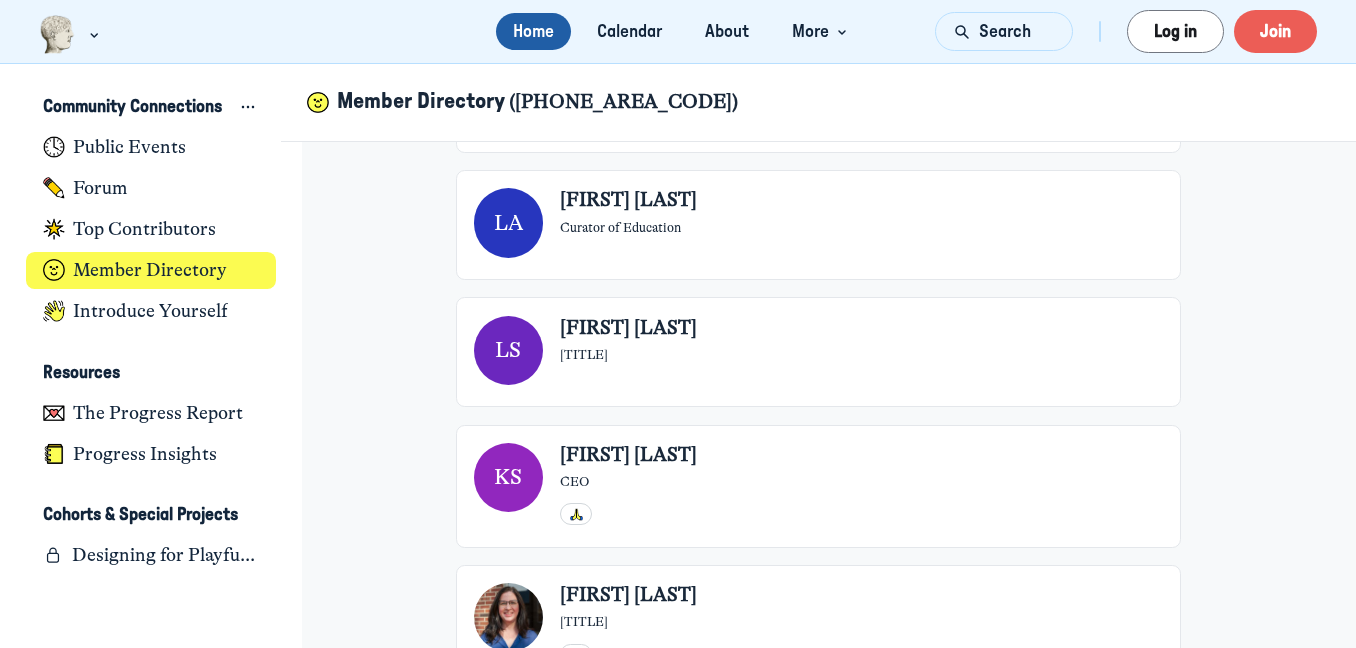 scroll, scrollTop: 0, scrollLeft: 0, axis: both 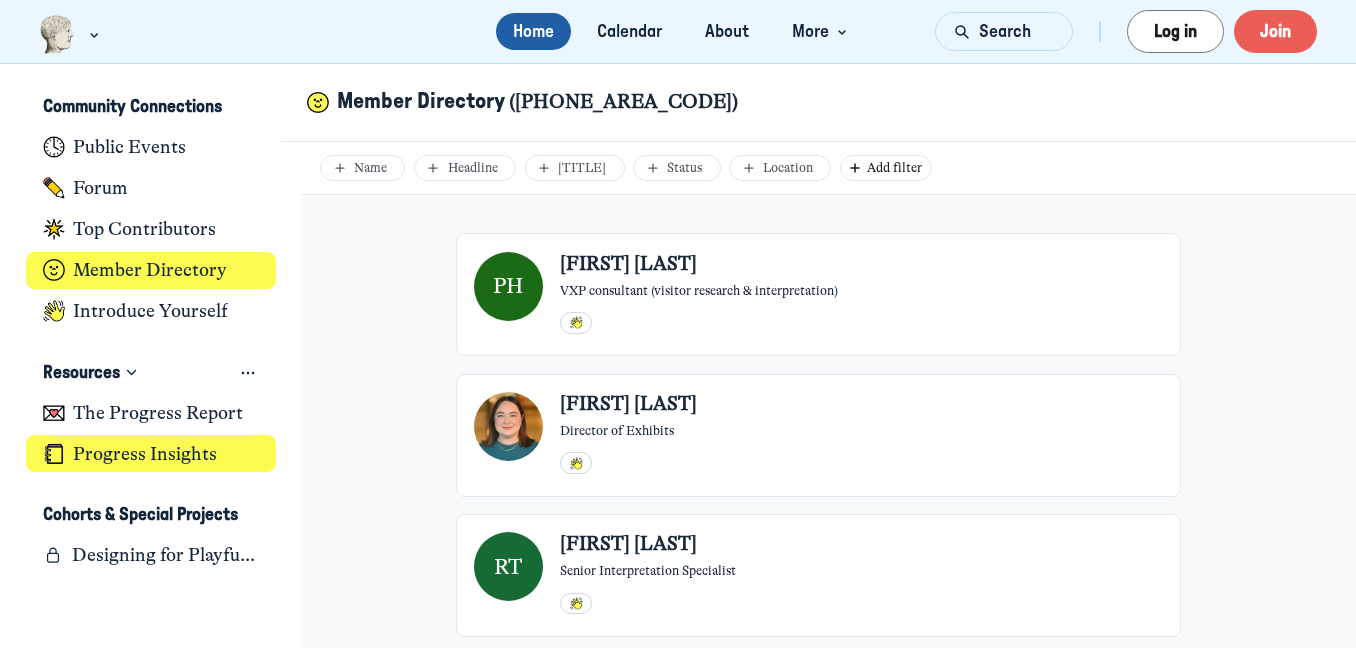 click on "Progress Insights" at bounding box center (145, 454) 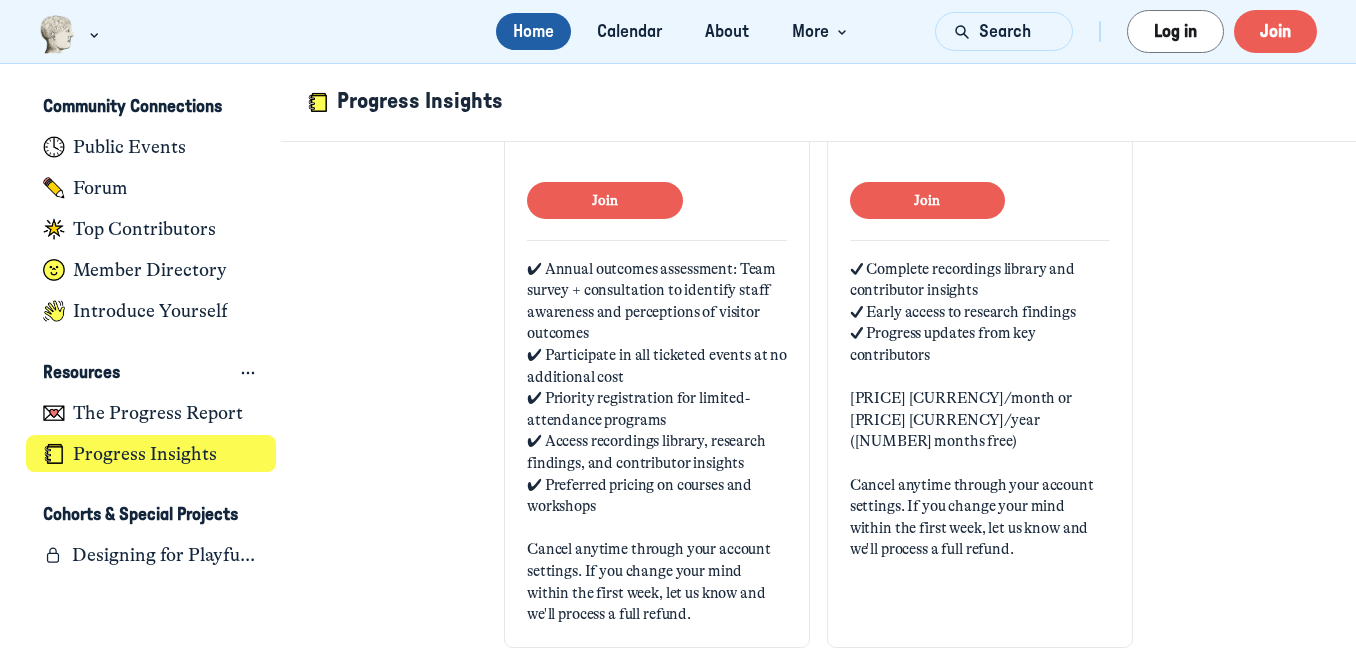 scroll, scrollTop: 0, scrollLeft: 0, axis: both 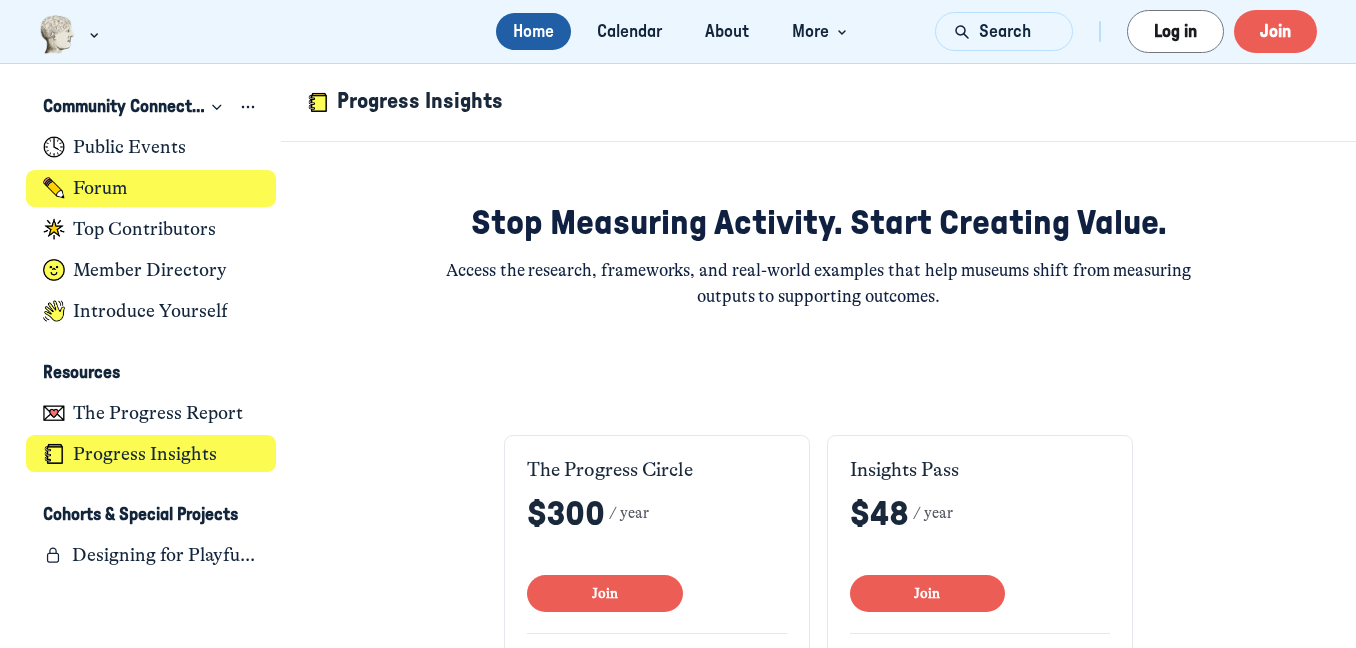 click on "Forum" at bounding box center [100, 188] 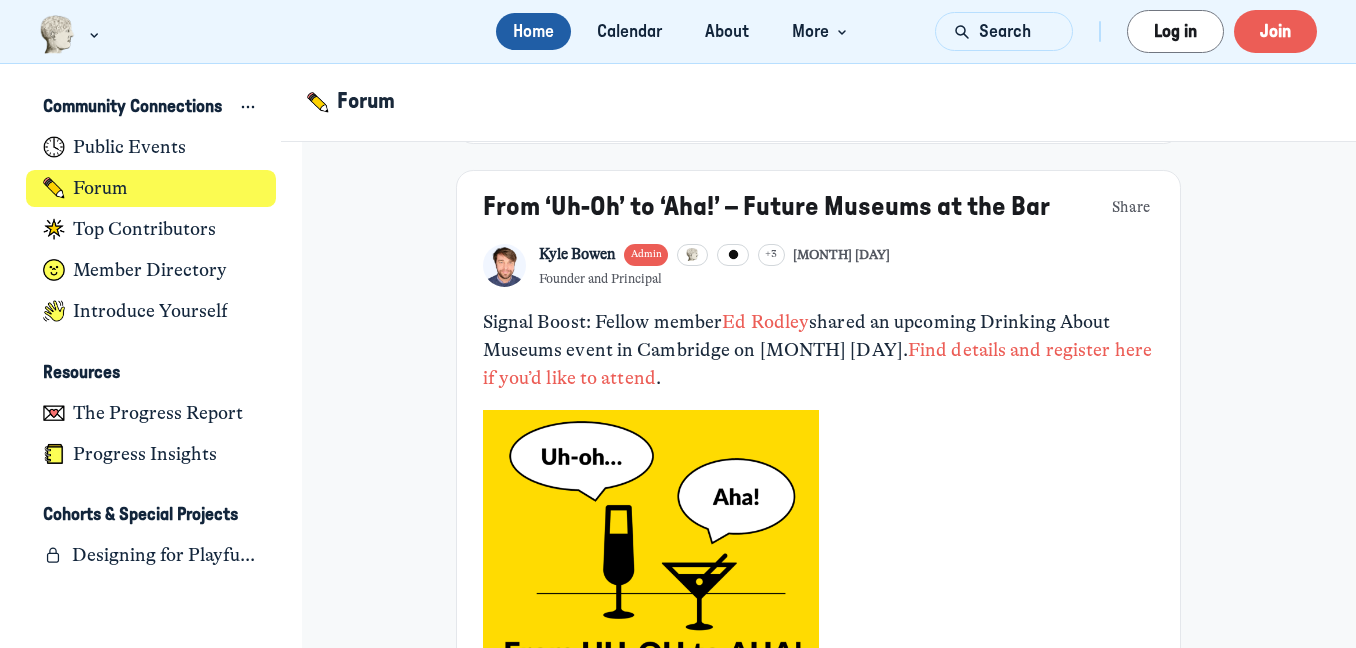 scroll, scrollTop: 4286, scrollLeft: 0, axis: vertical 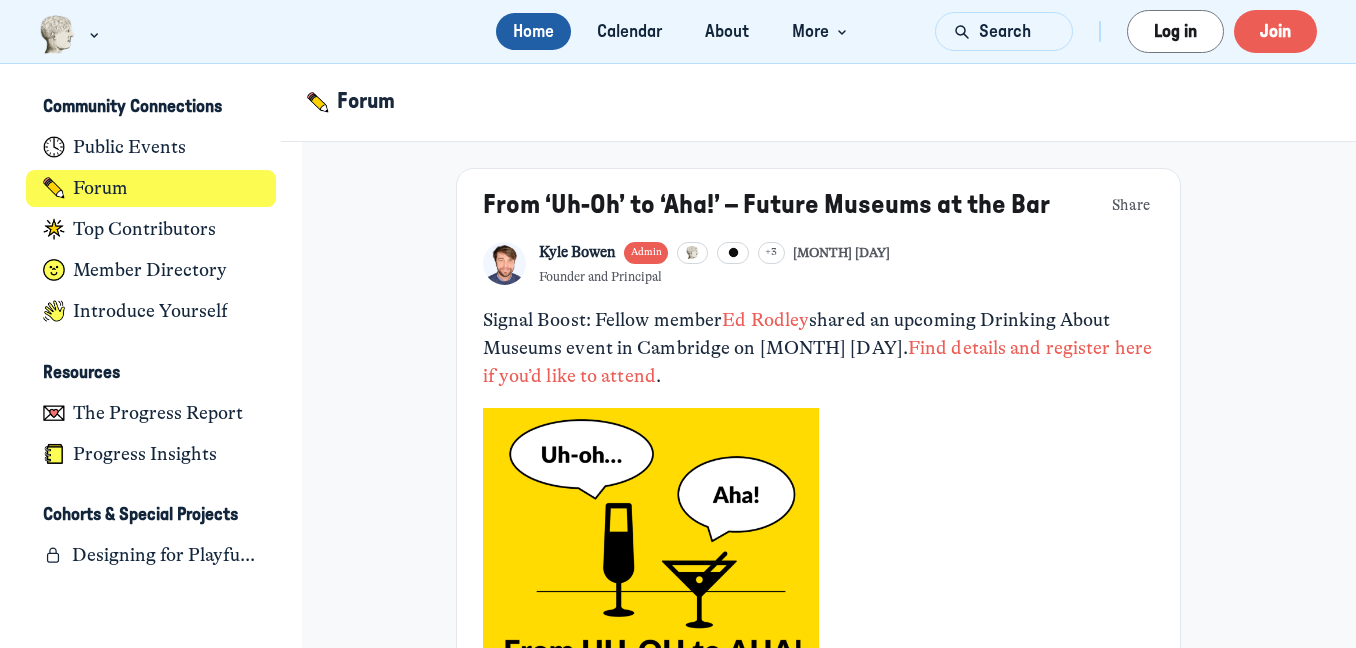 click on "See more" at bounding box center [819, -1229] 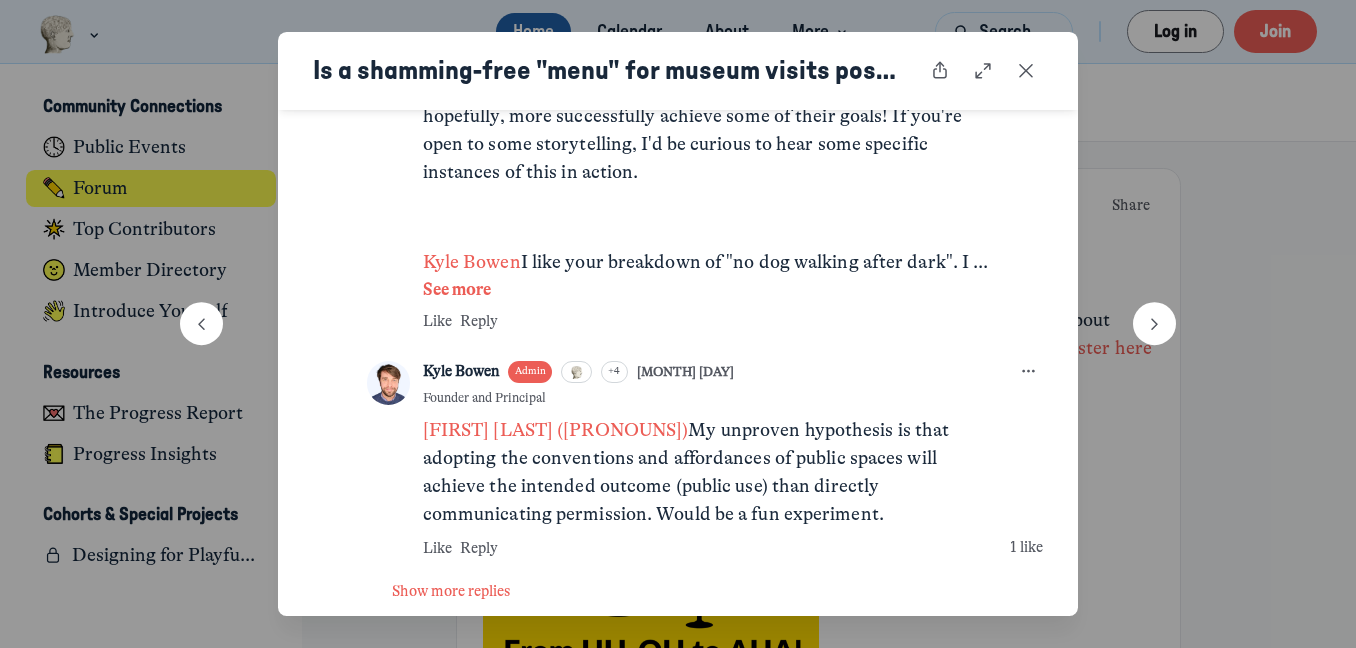 scroll, scrollTop: 2731, scrollLeft: 0, axis: vertical 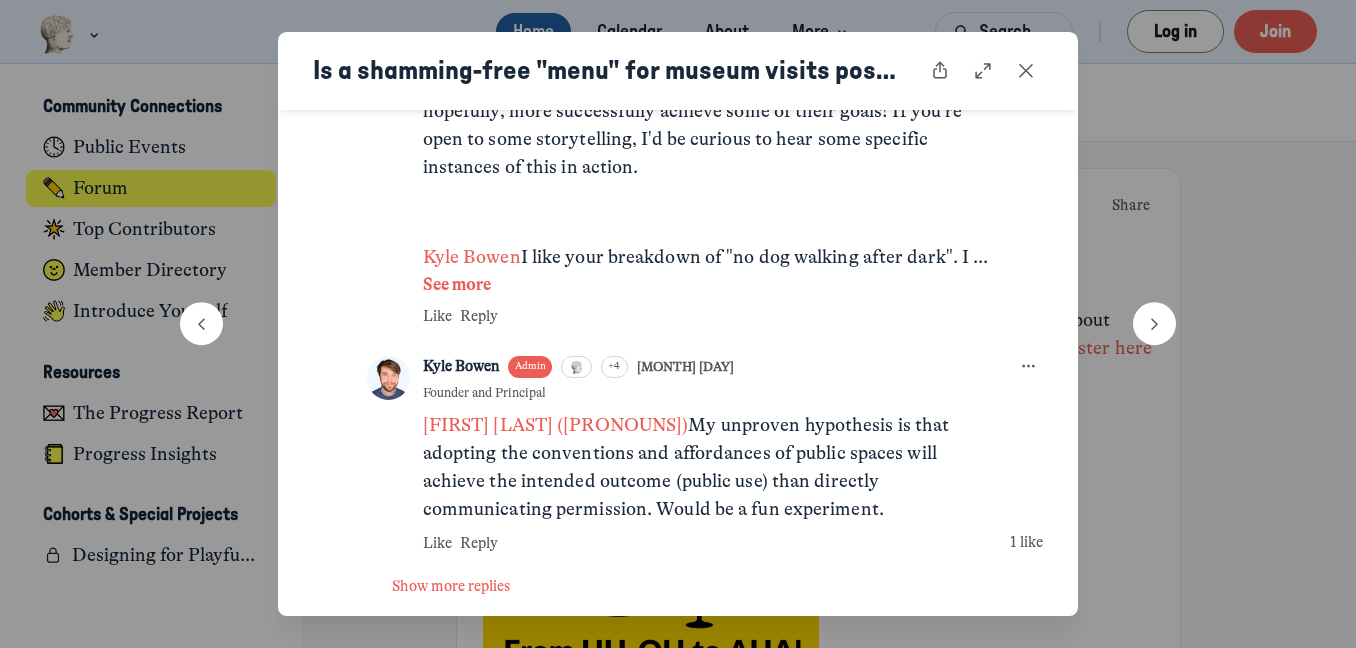 click 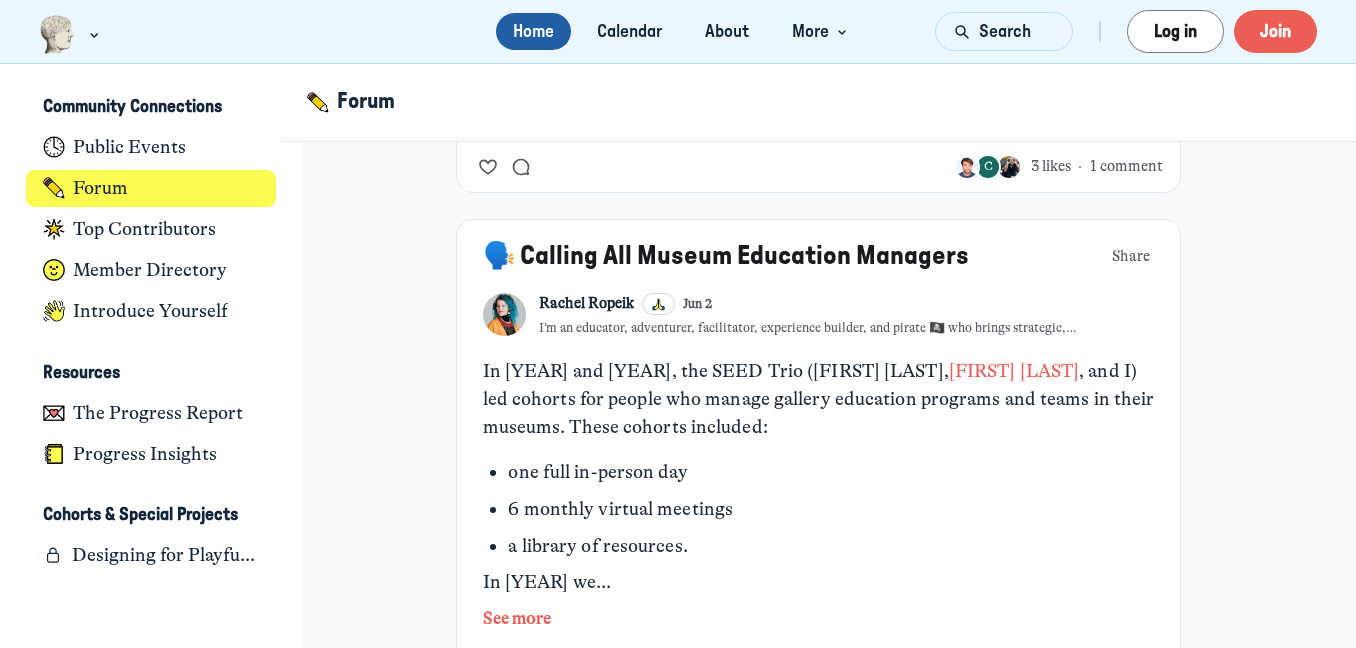 scroll, scrollTop: 1964, scrollLeft: 0, axis: vertical 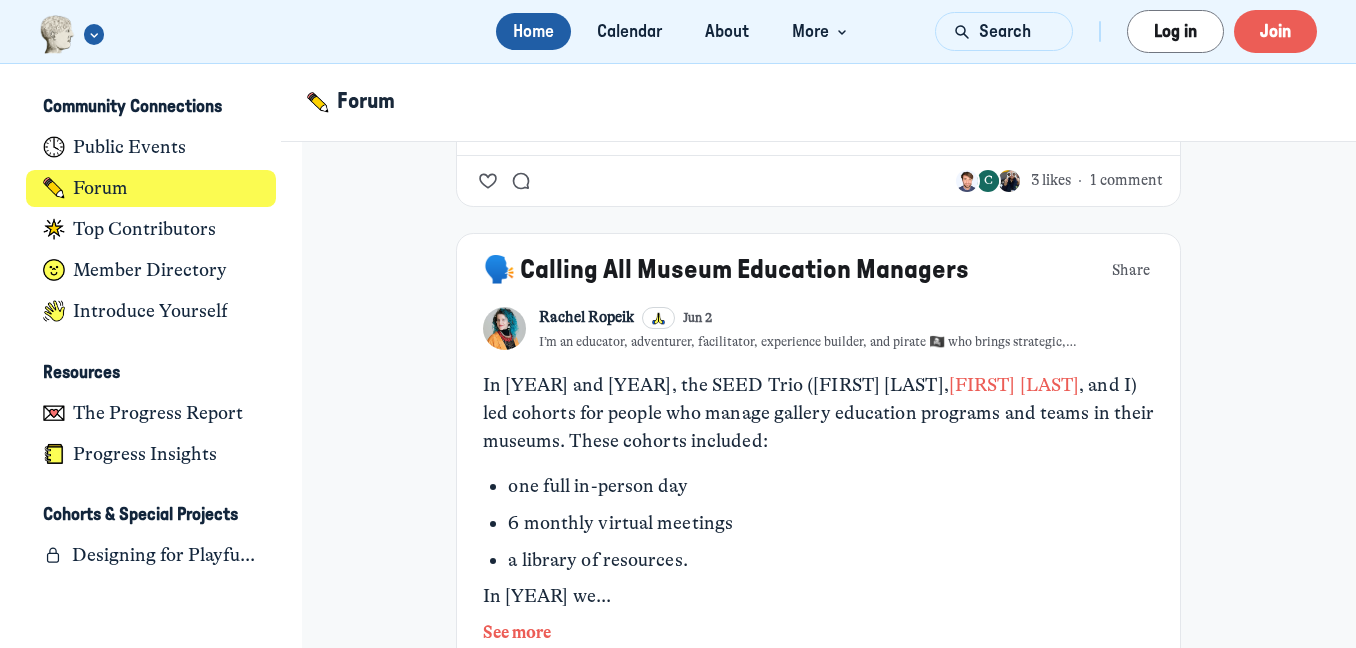 click at bounding box center [57, 34] 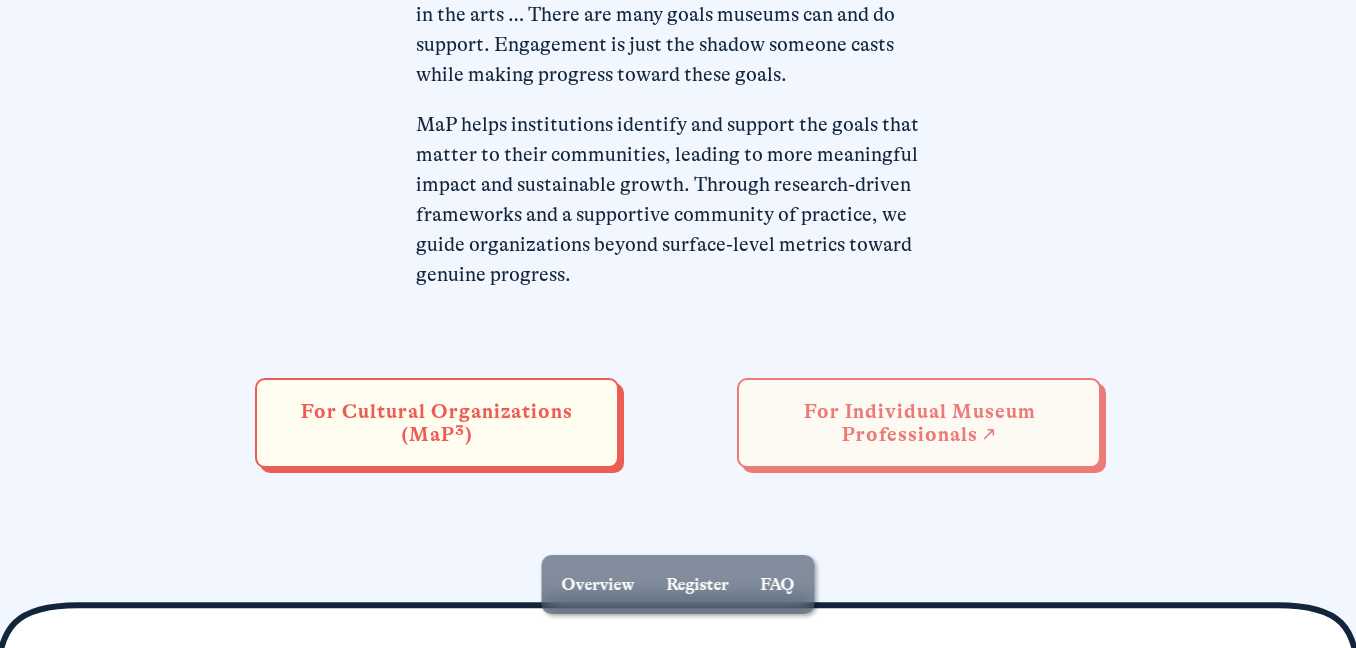 scroll, scrollTop: 863, scrollLeft: 0, axis: vertical 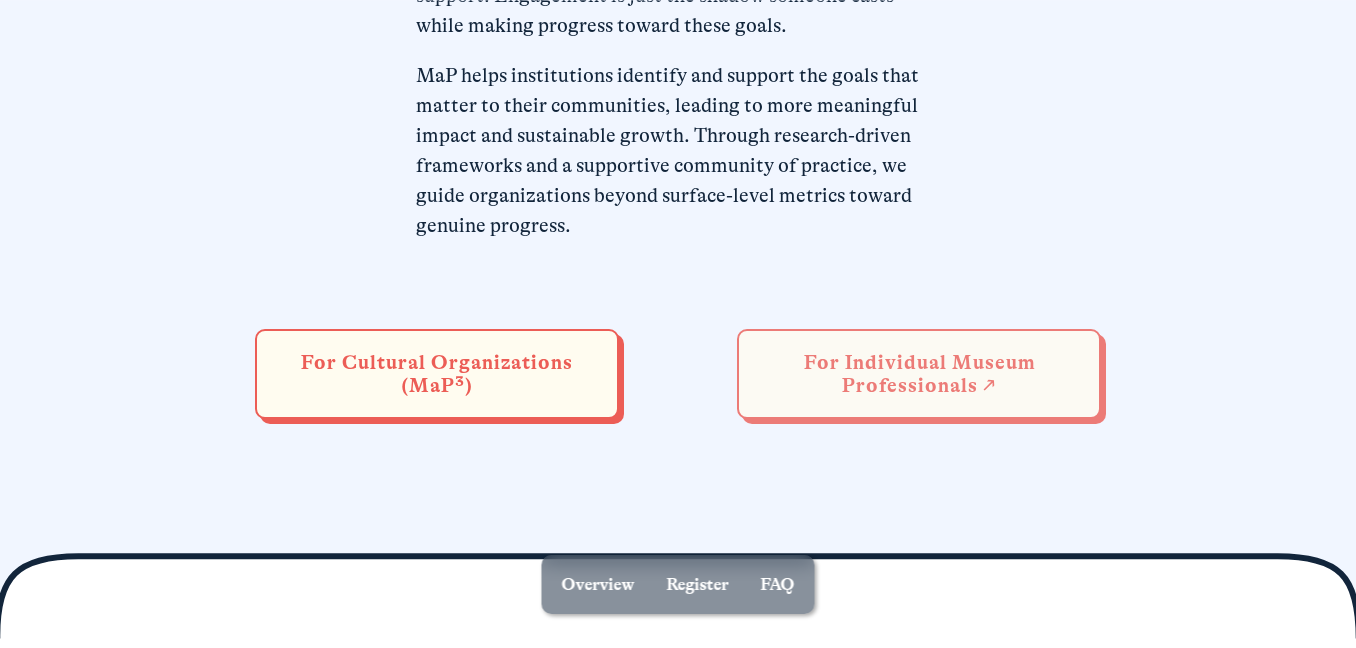 click on "For Individual Museum Professionals ↗" at bounding box center [919, 374] 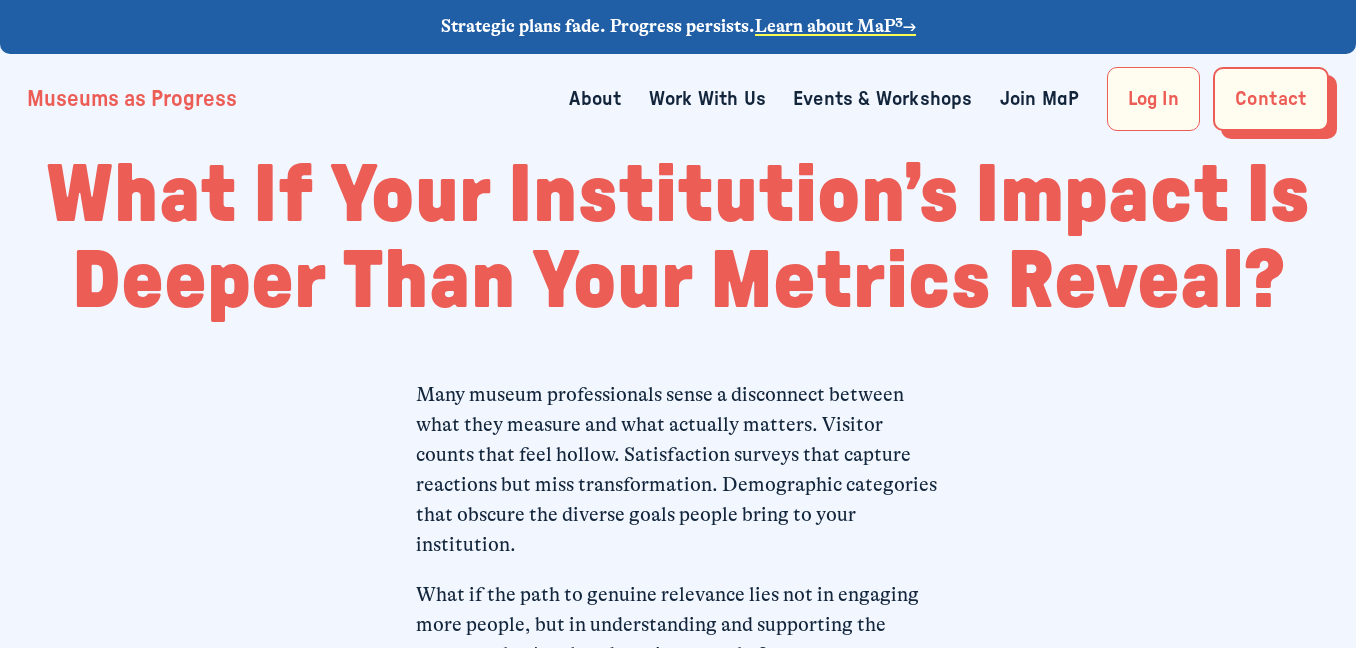 scroll, scrollTop: 0, scrollLeft: 0, axis: both 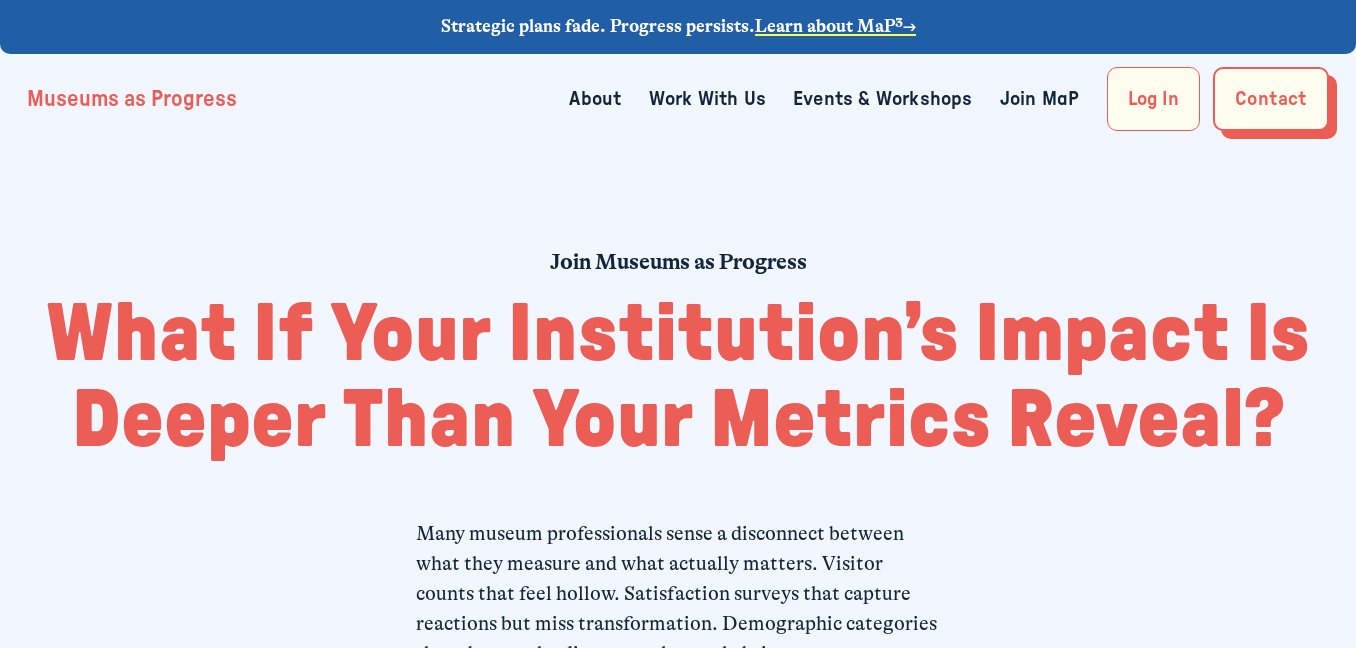 click on "Events & Workshops" at bounding box center [883, 99] 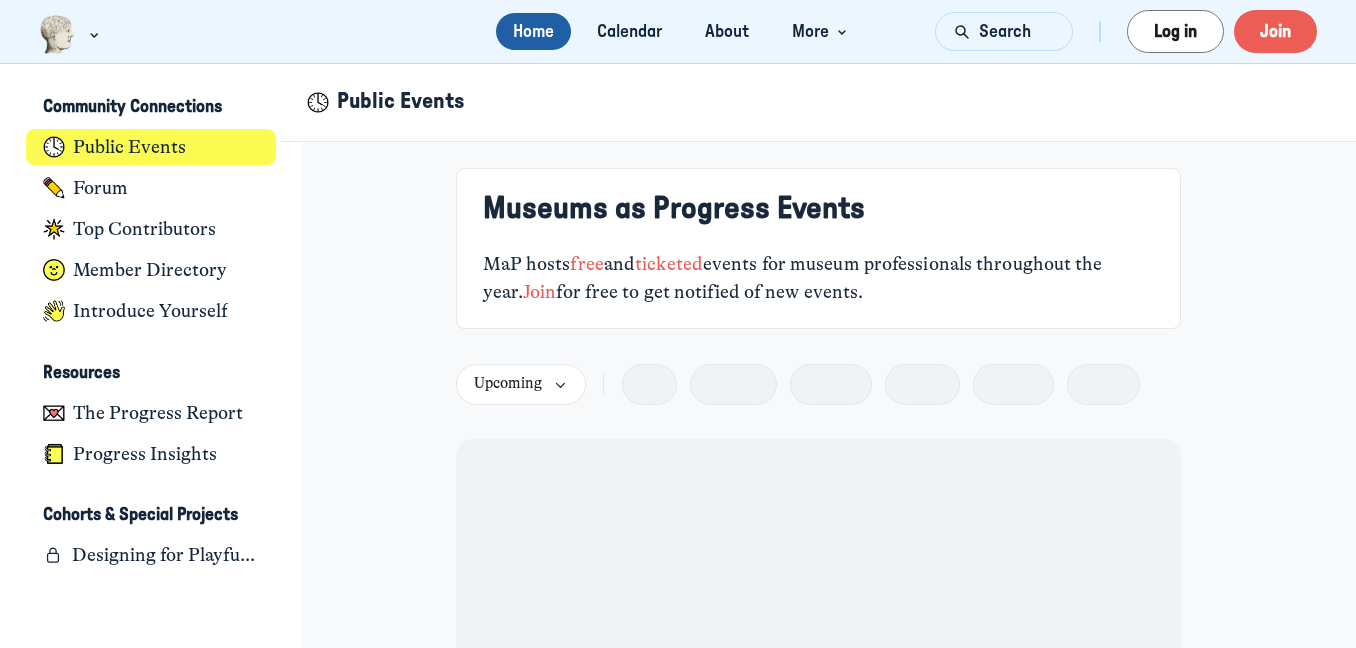 scroll, scrollTop: 0, scrollLeft: 0, axis: both 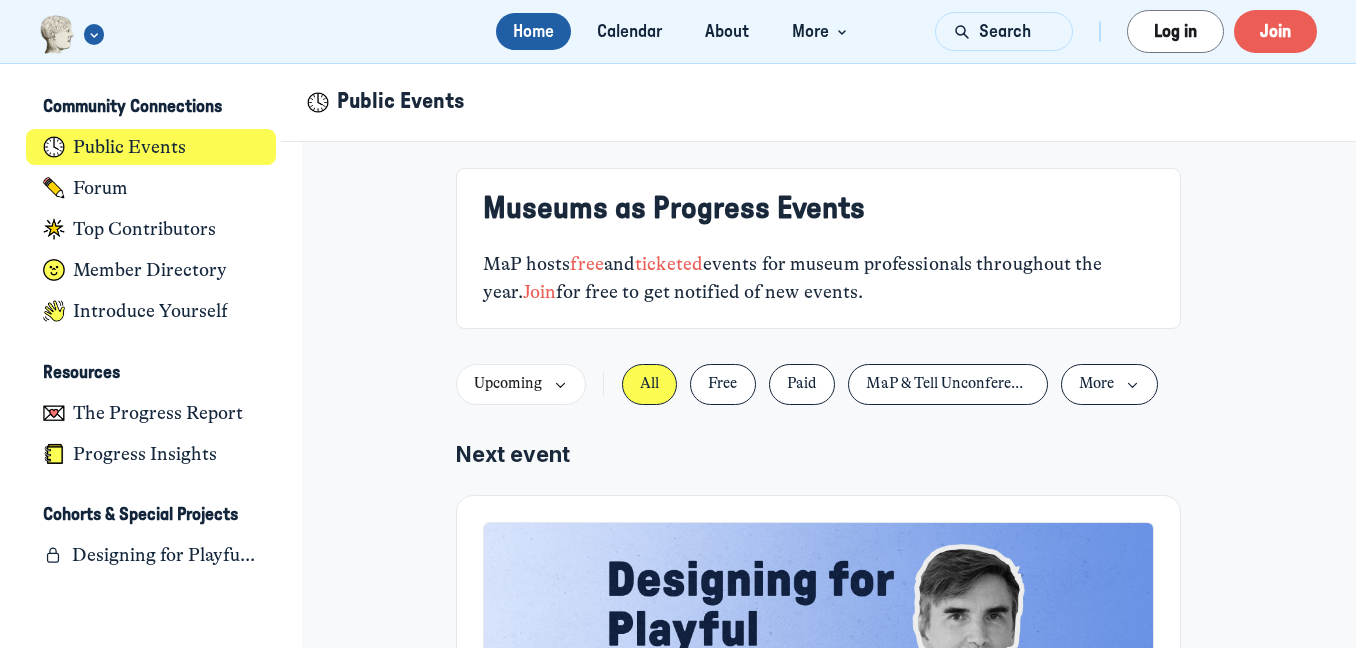 click at bounding box center (57, 34) 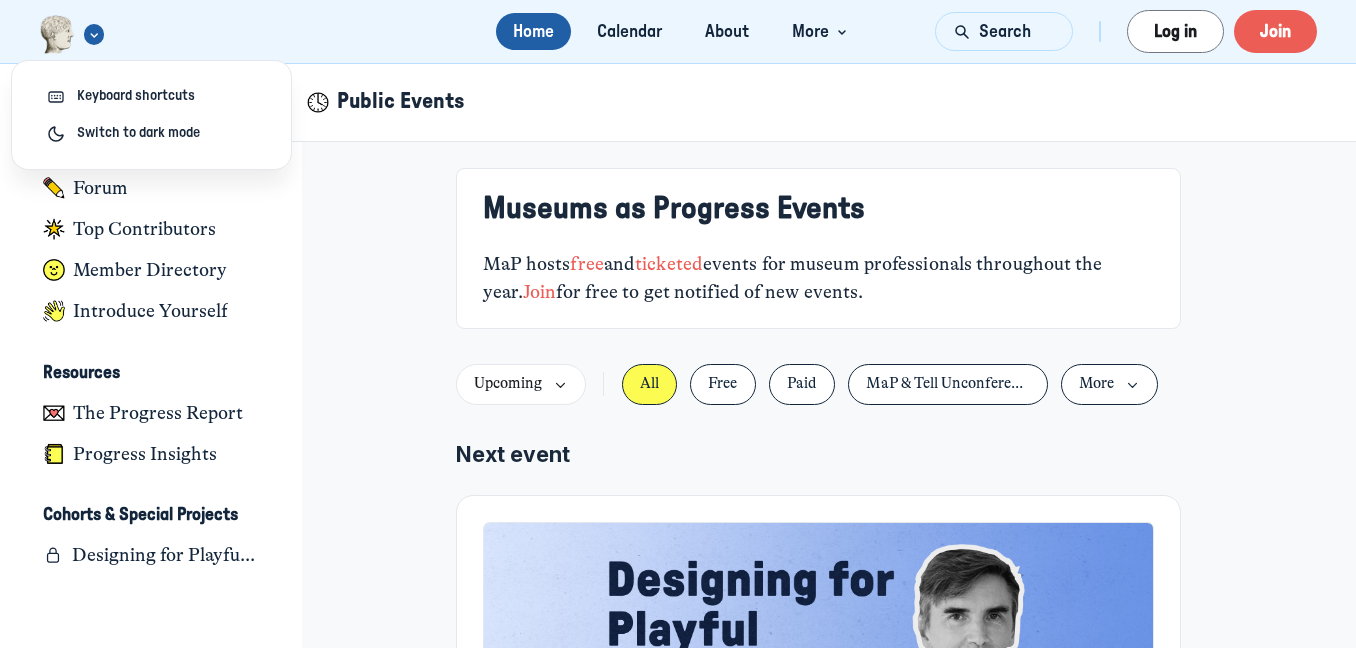 click at bounding box center (57, 34) 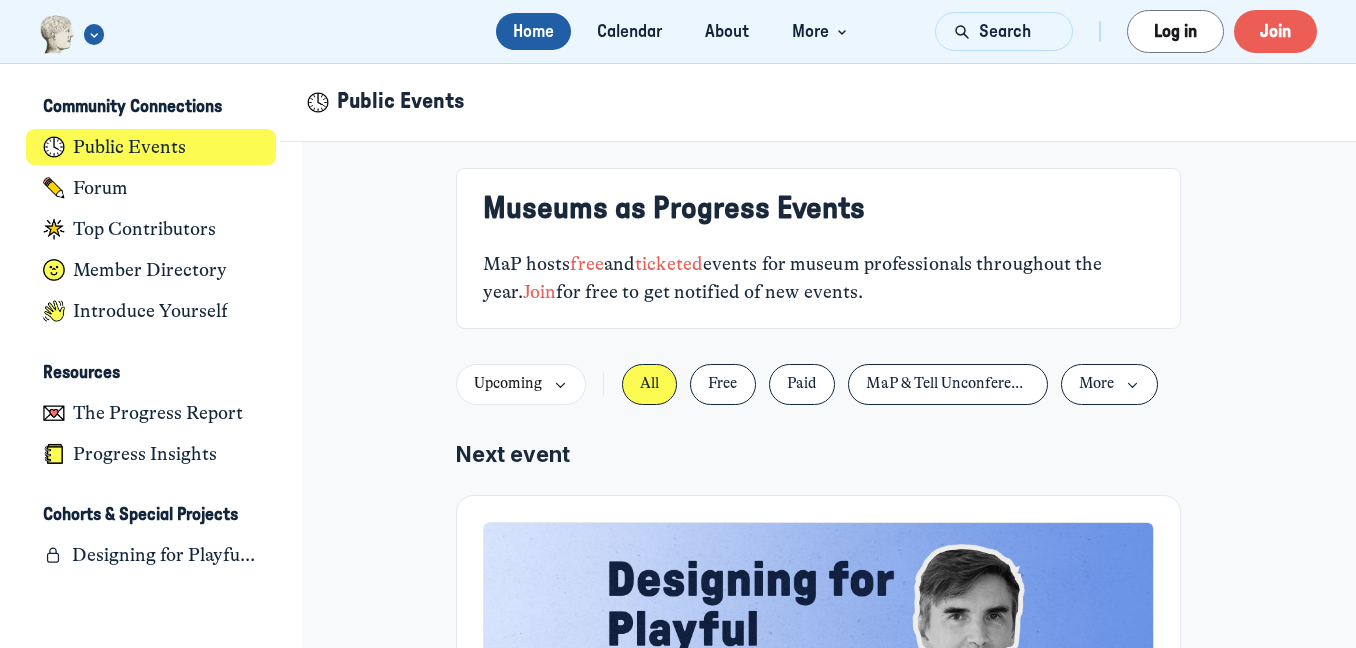 click at bounding box center (57, 34) 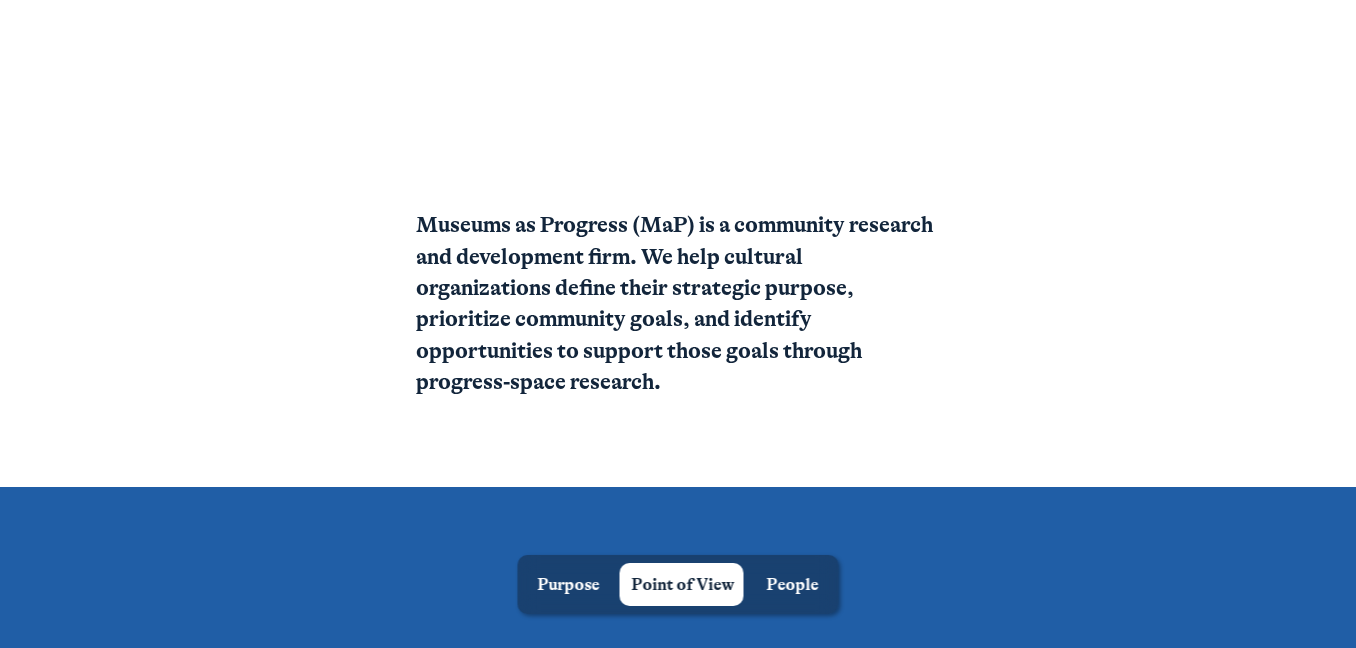 scroll, scrollTop: 0, scrollLeft: 0, axis: both 